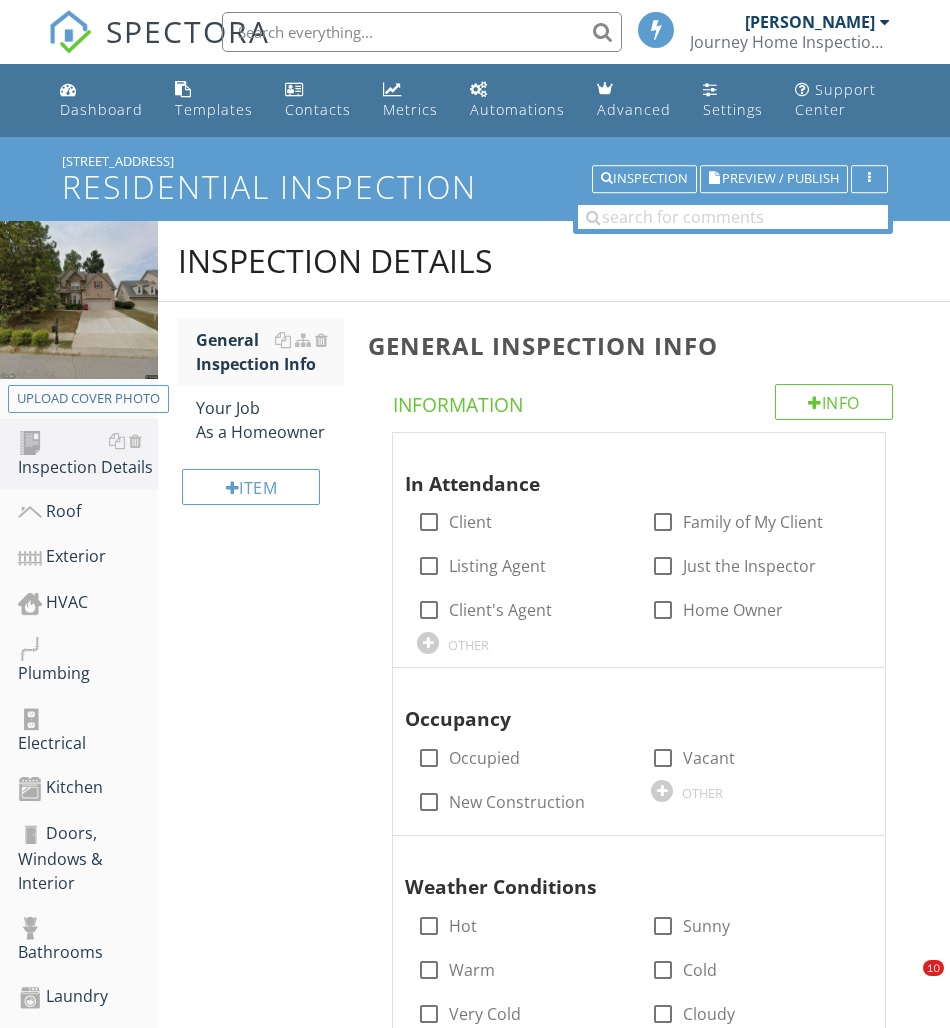 scroll, scrollTop: -4, scrollLeft: 0, axis: vertical 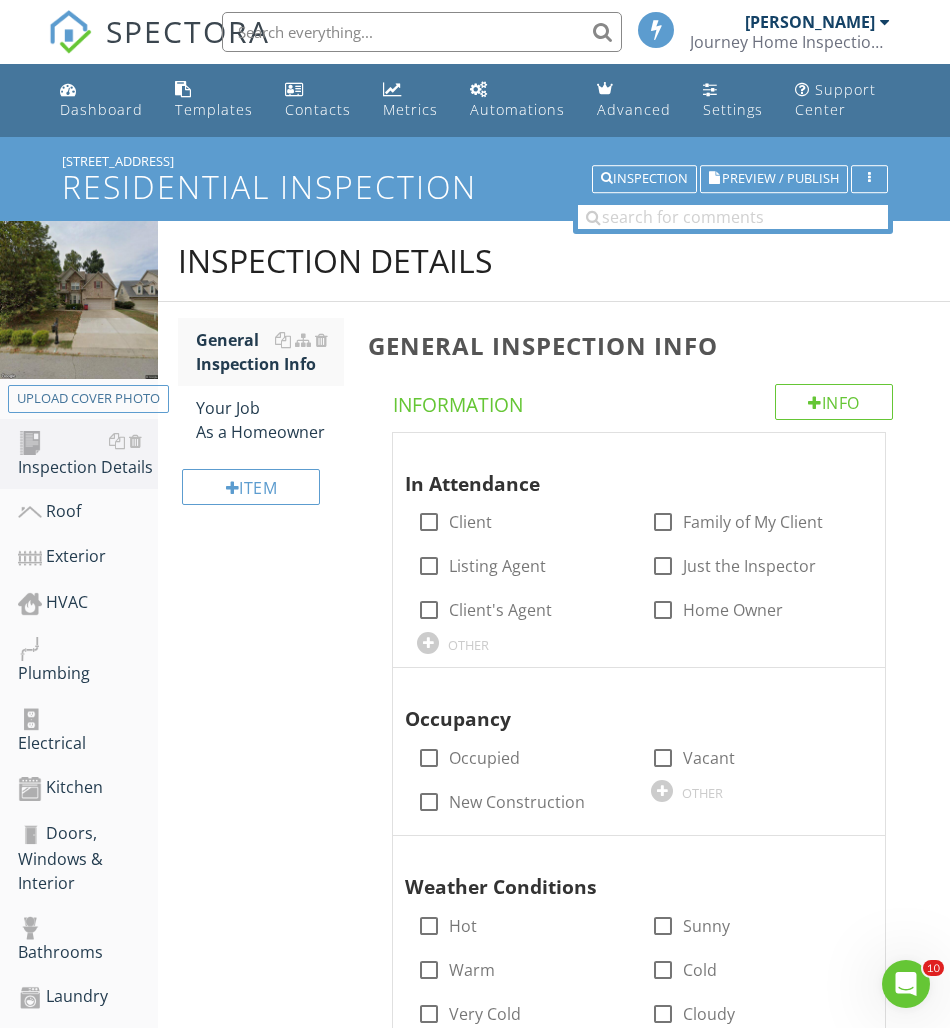 click at bounding box center [79, 300] 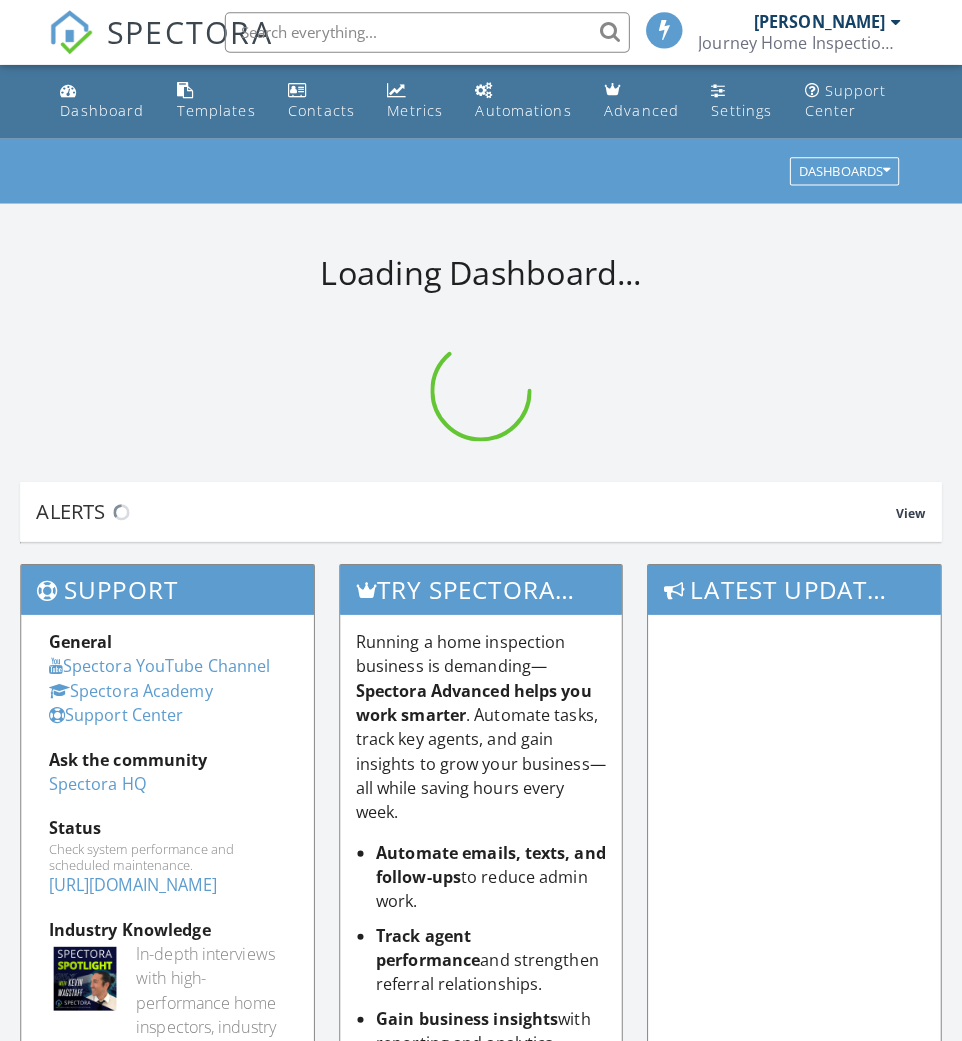 scroll, scrollTop: 0, scrollLeft: 0, axis: both 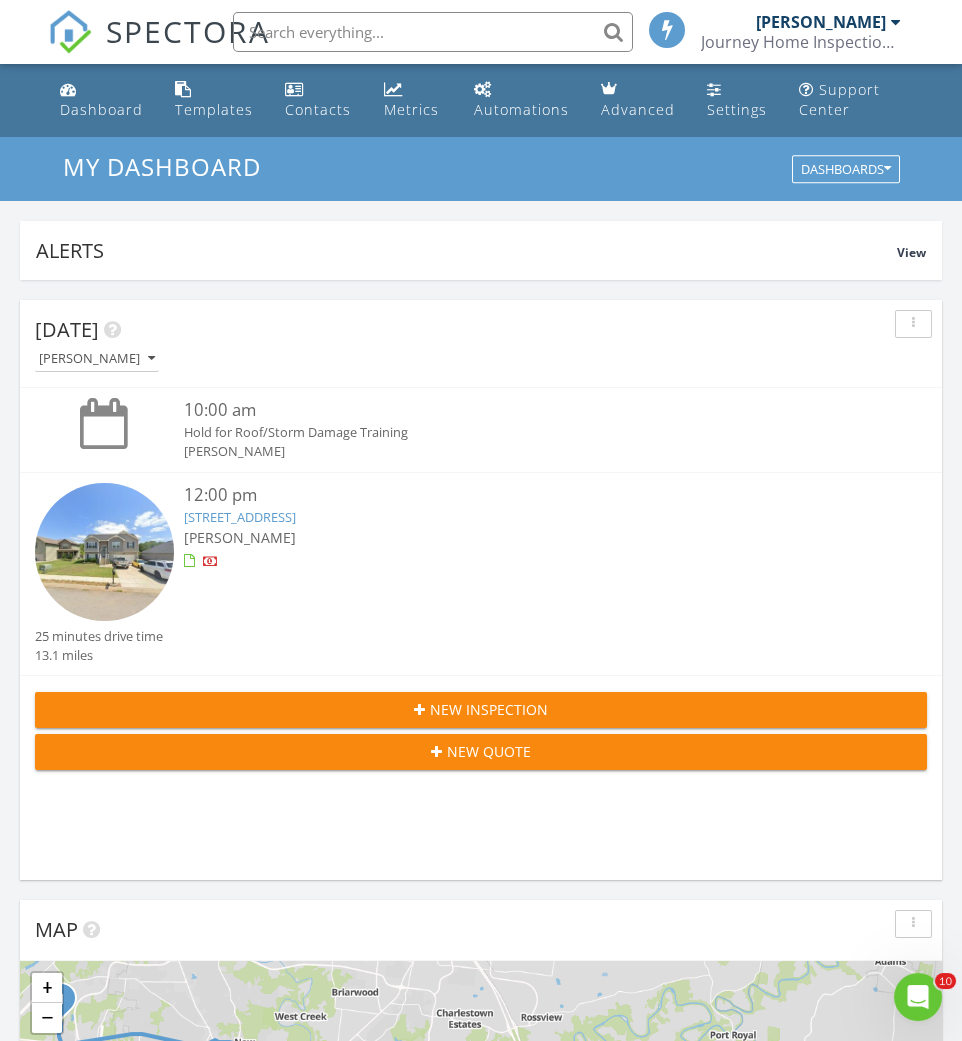 click at bounding box center (189, 561) 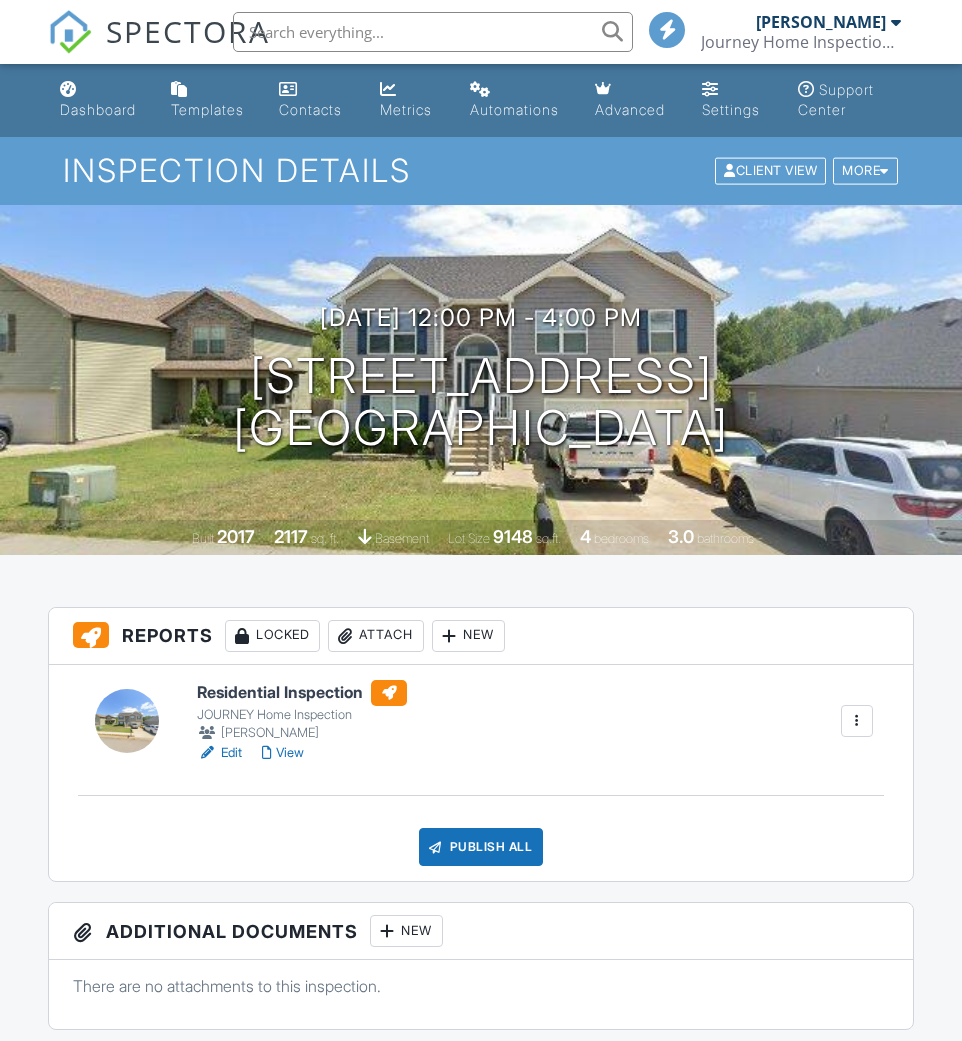 scroll, scrollTop: 0, scrollLeft: 0, axis: both 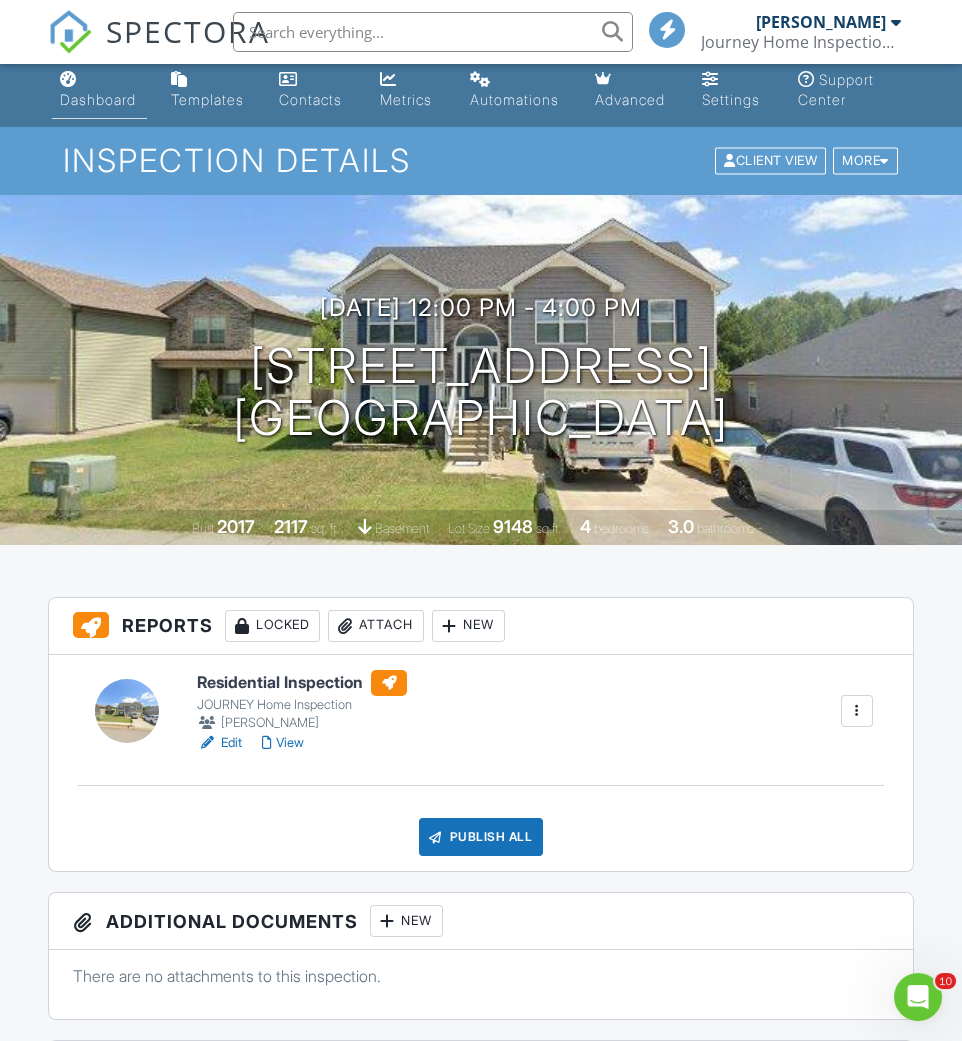 click on "Dashboard" at bounding box center (98, 99) 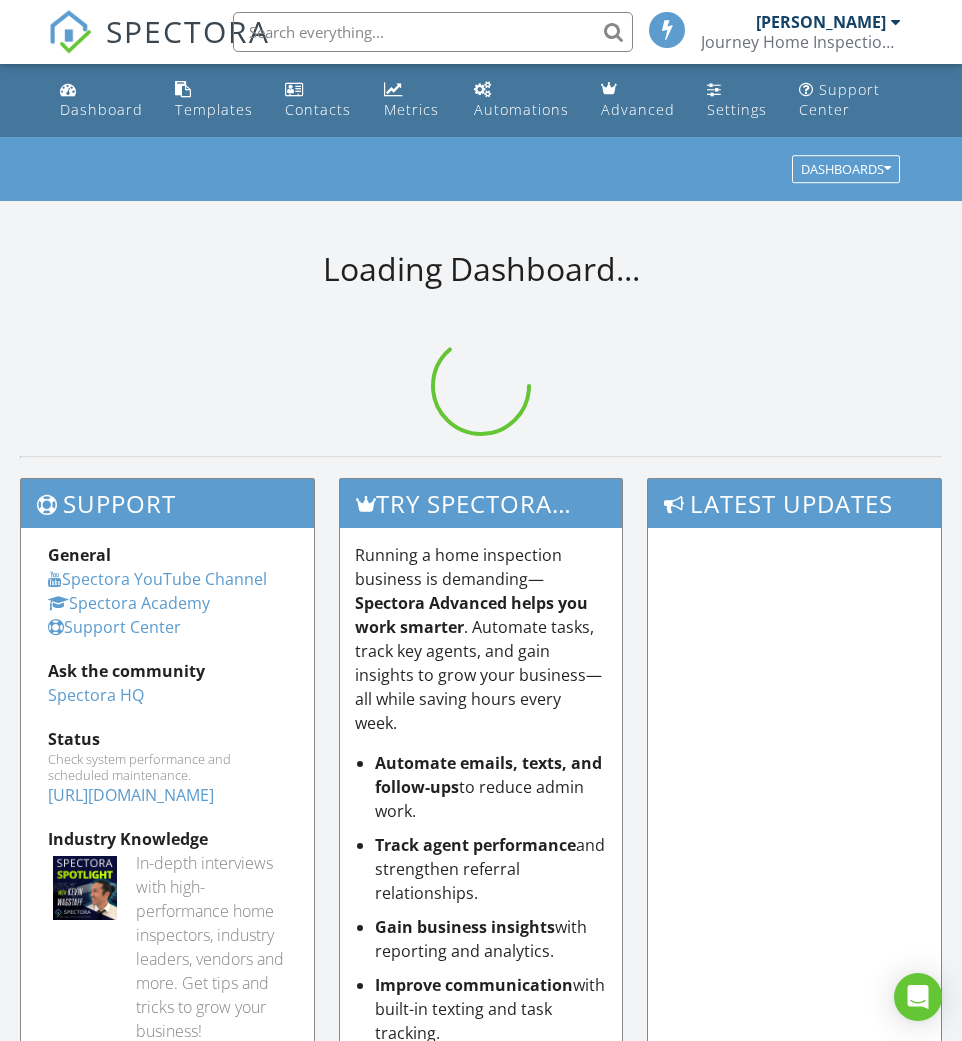 scroll, scrollTop: 0, scrollLeft: 0, axis: both 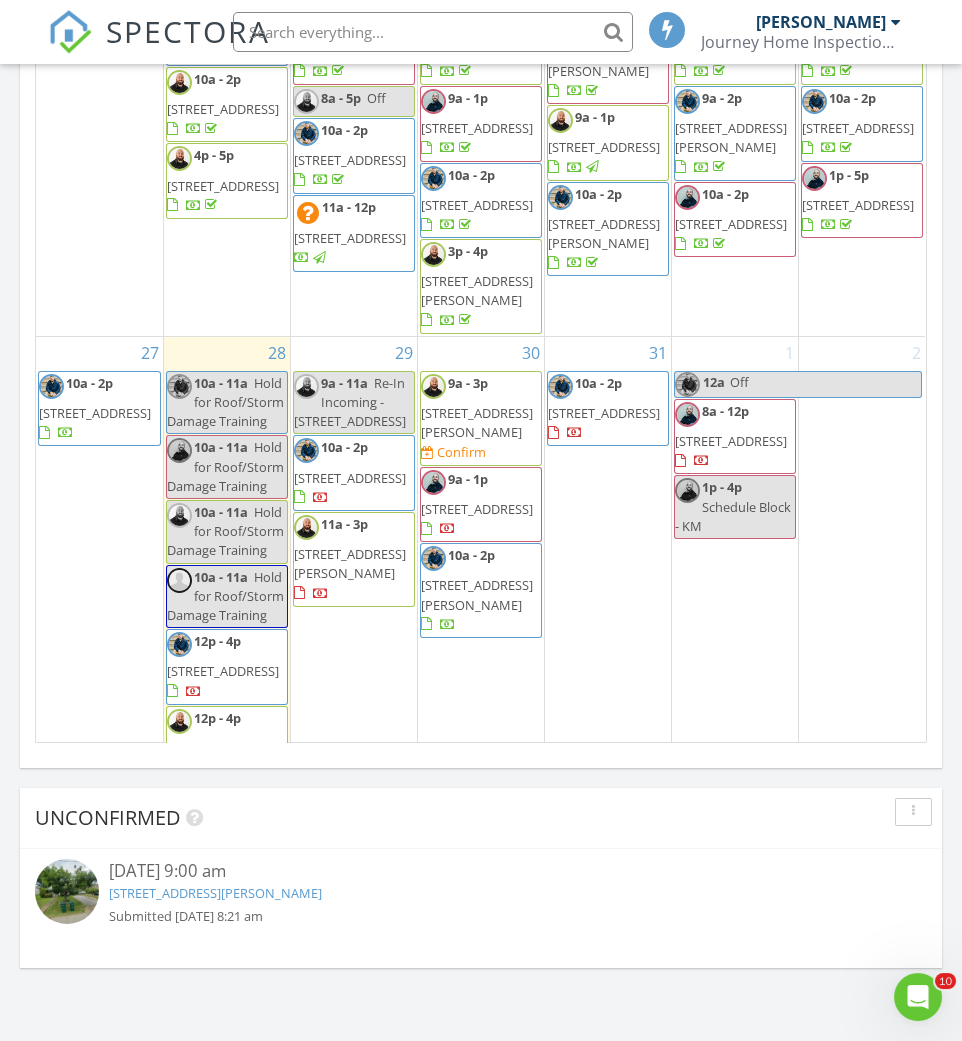 click on "10a - 2p
3466 Melrose Dr , Clarksville 37042" at bounding box center [99, 409] 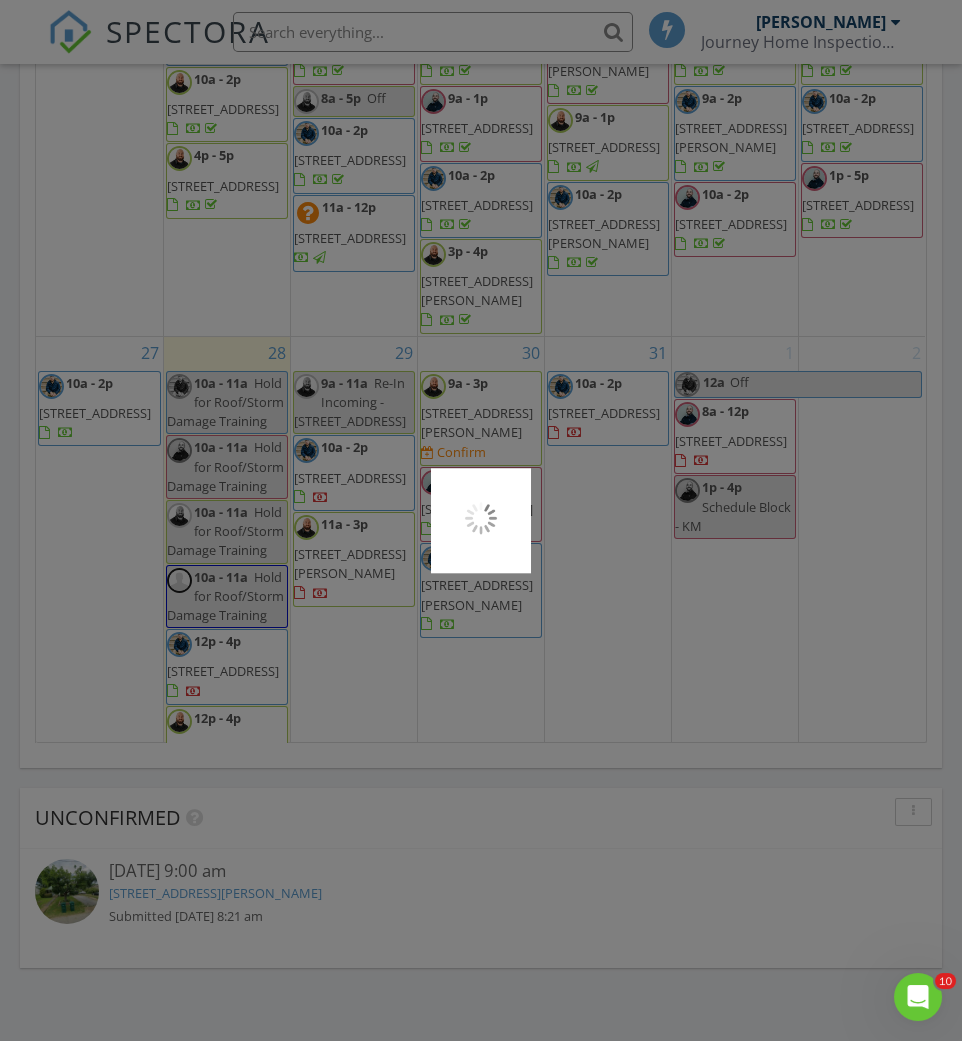 click at bounding box center [481, 520] 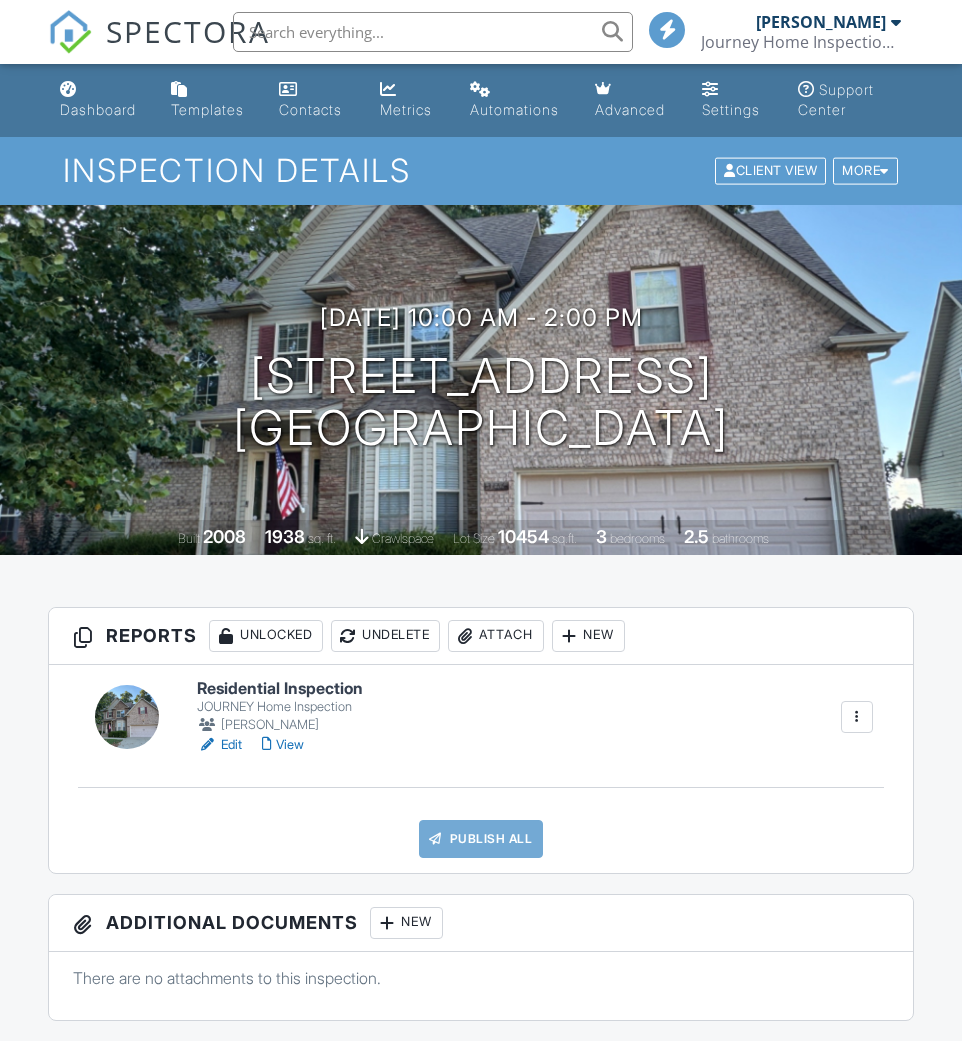 scroll, scrollTop: 0, scrollLeft: 0, axis: both 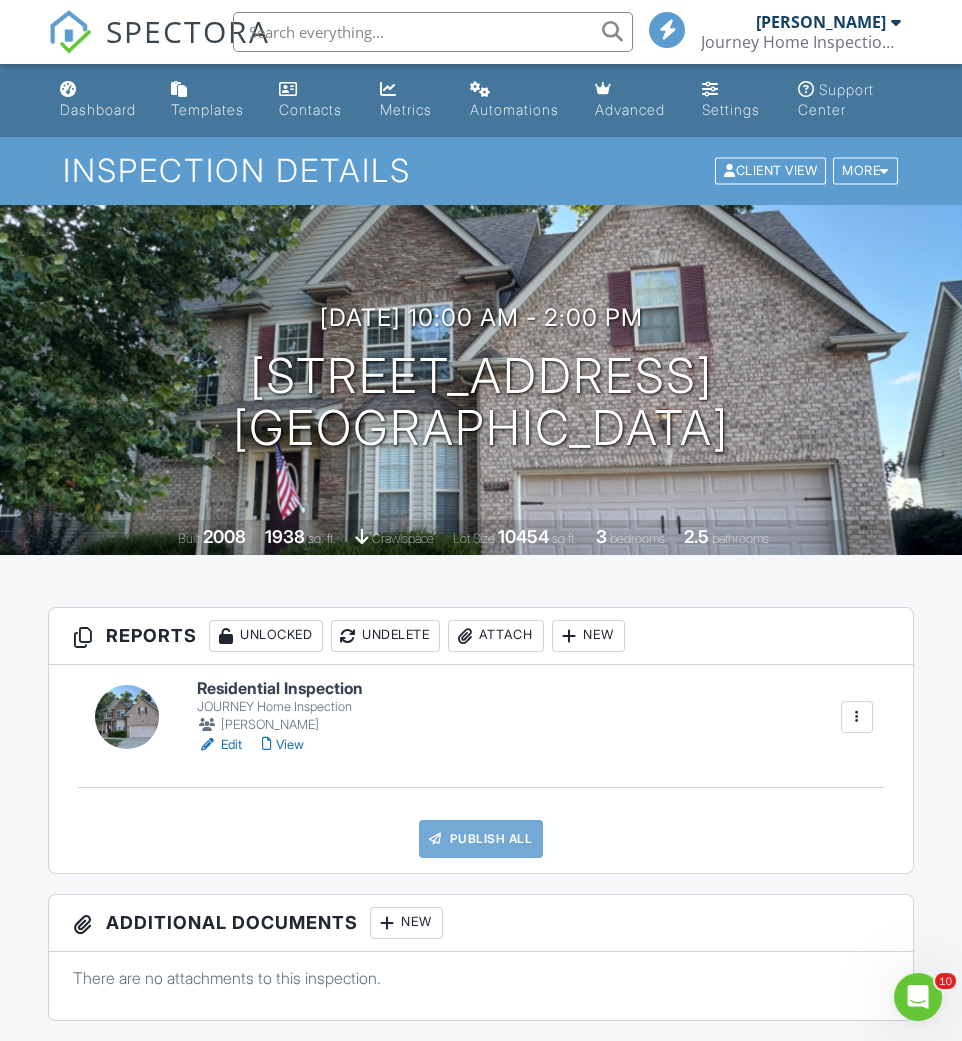 click on "Edit" at bounding box center (219, 745) 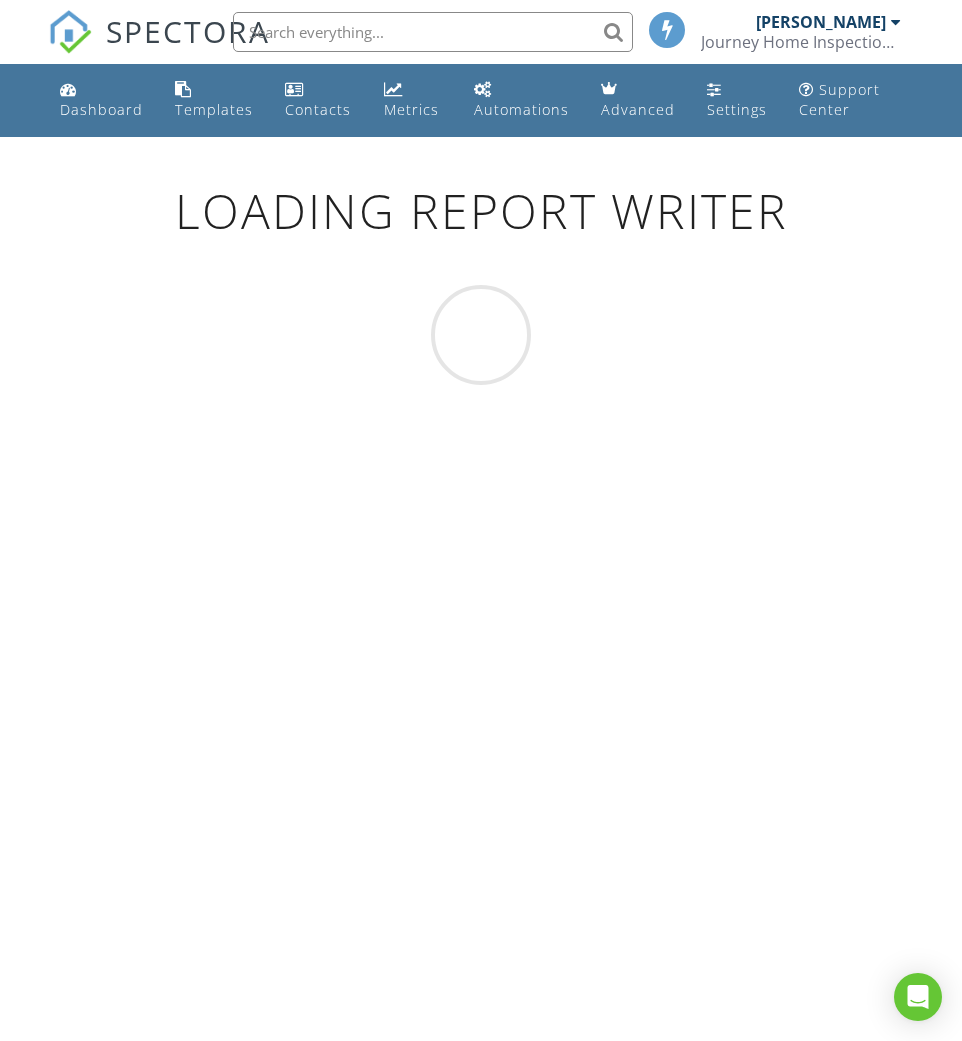 scroll, scrollTop: 0, scrollLeft: 0, axis: both 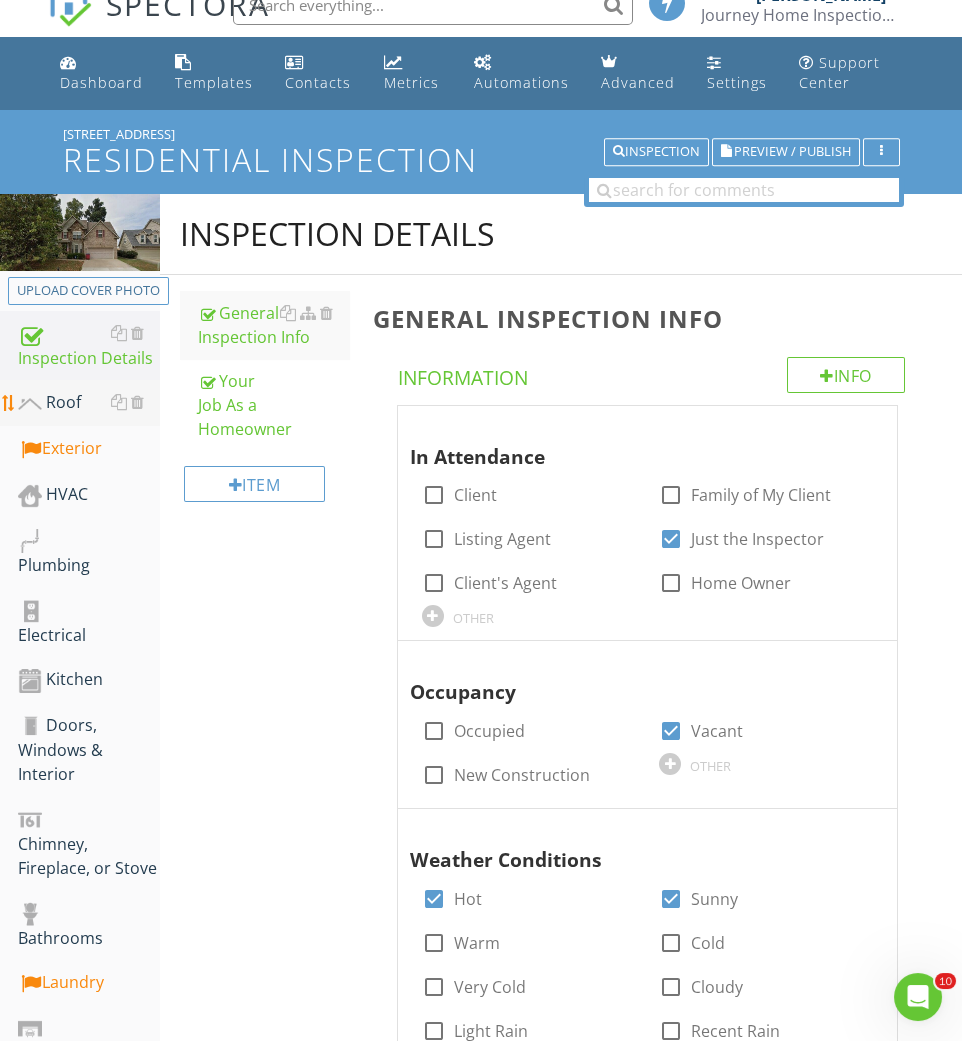 click on "Roof" at bounding box center [89, 403] 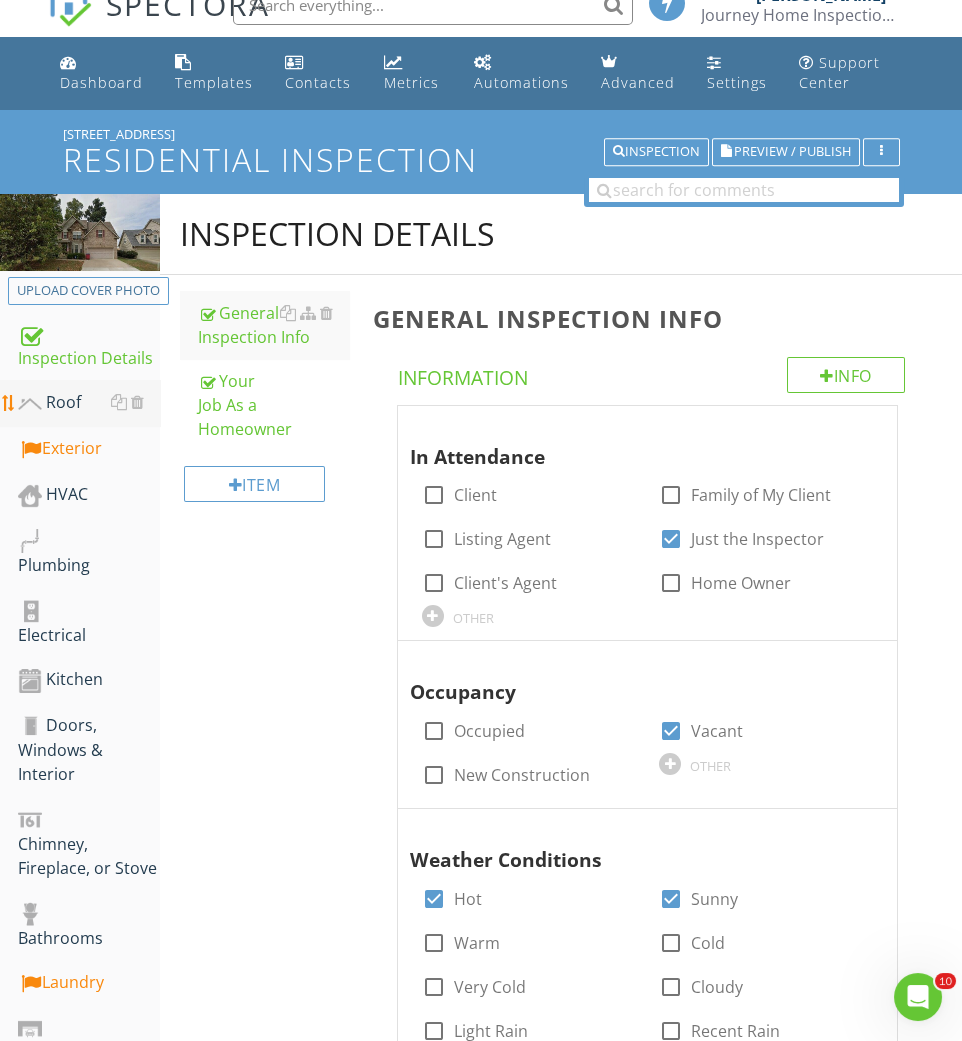 scroll, scrollTop: 23, scrollLeft: 0, axis: vertical 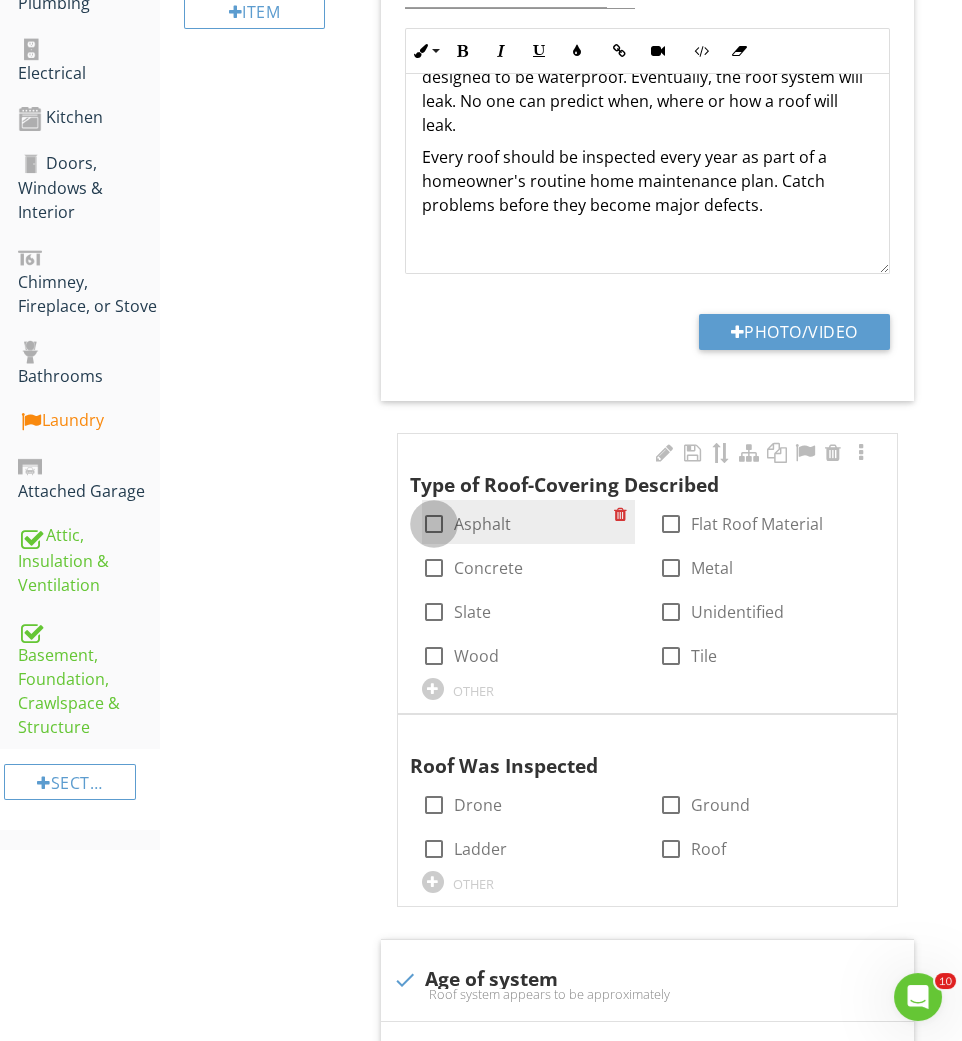 click at bounding box center (434, 524) 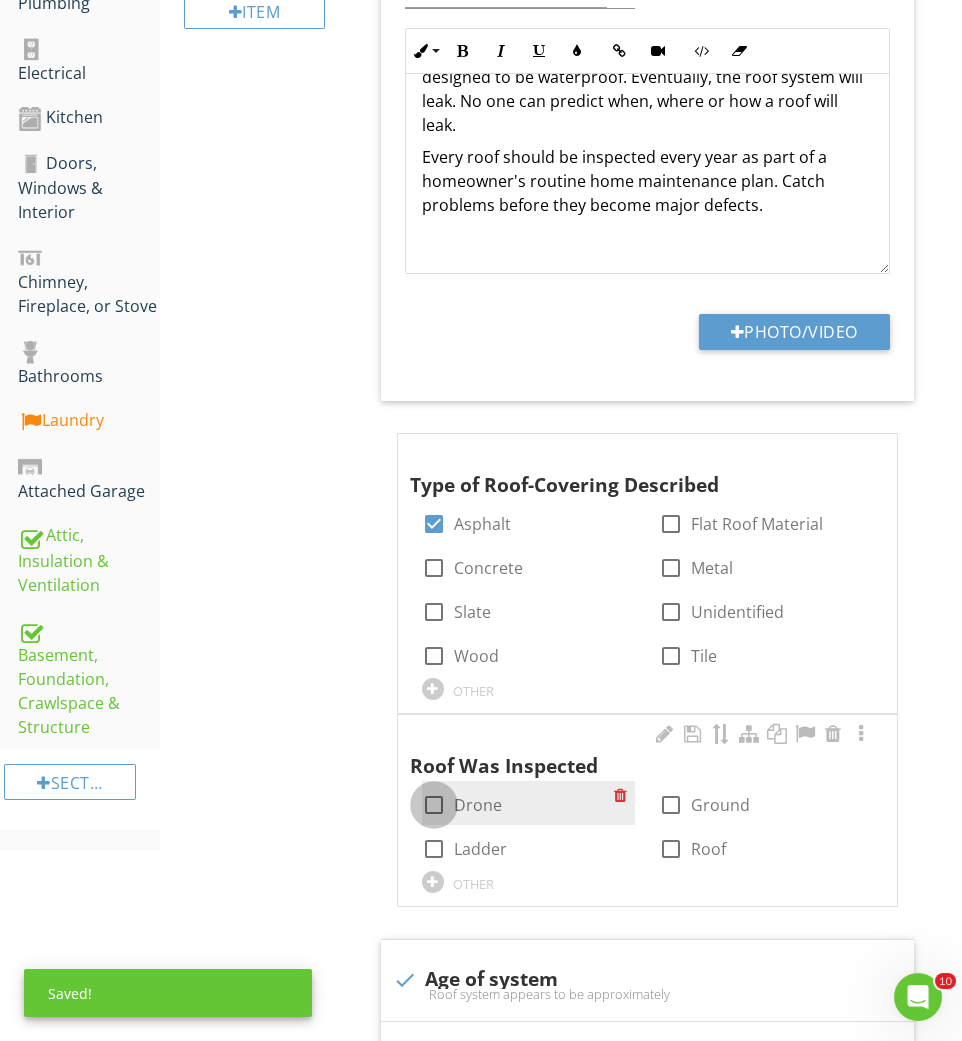 click at bounding box center (434, 805) 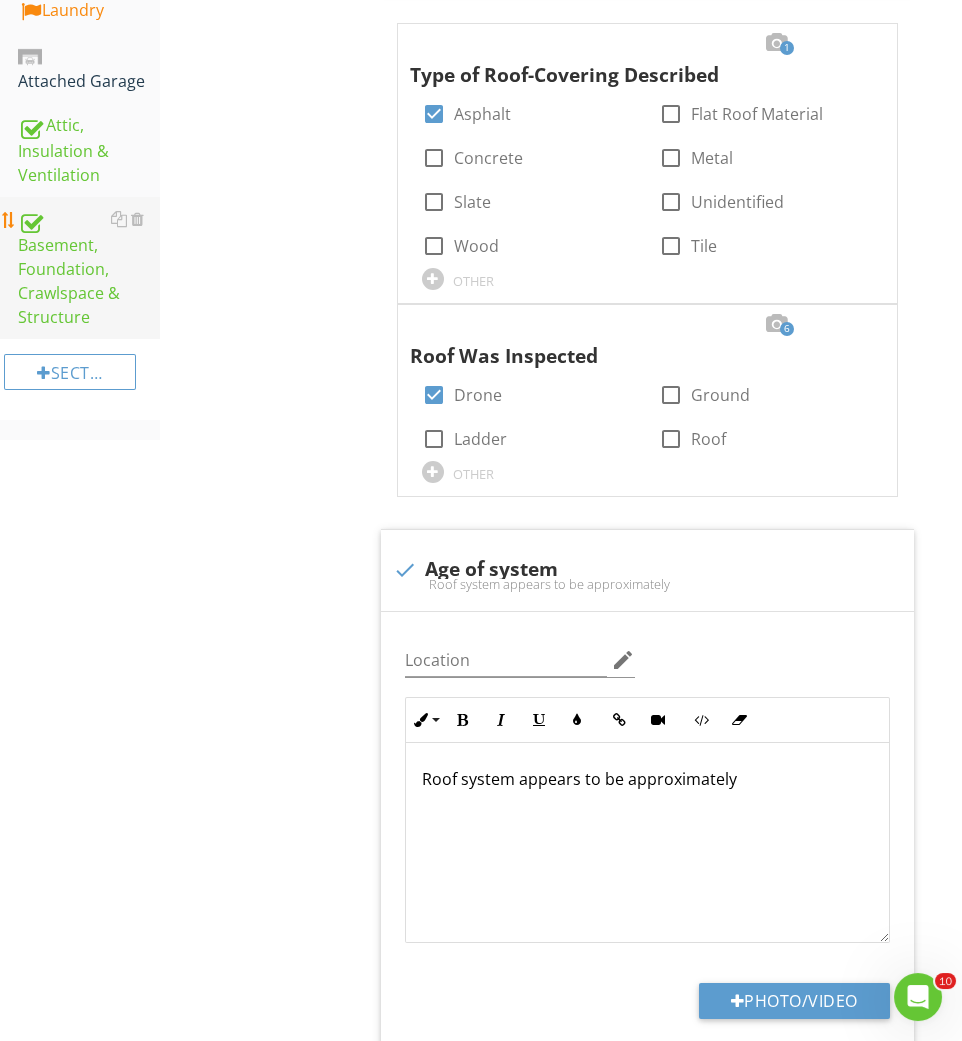 scroll, scrollTop: 1041, scrollLeft: 0, axis: vertical 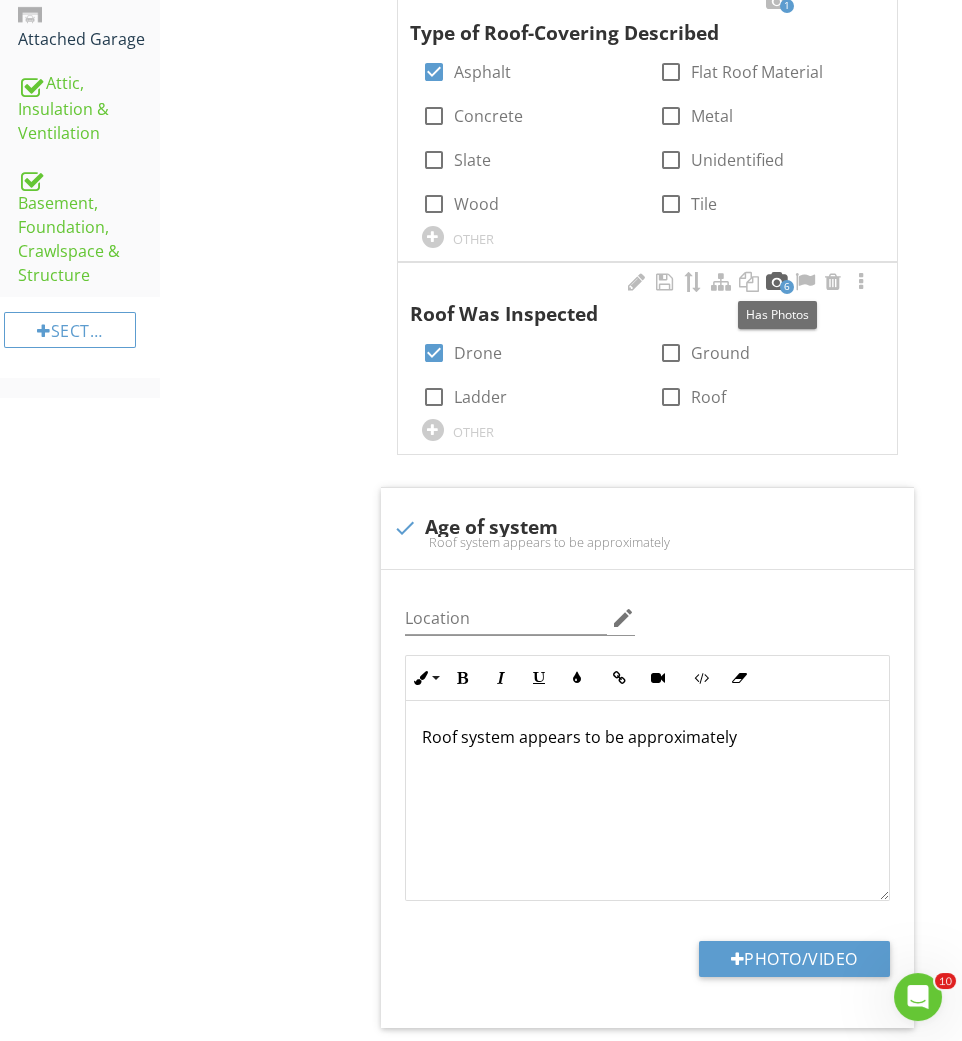 click at bounding box center [777, 282] 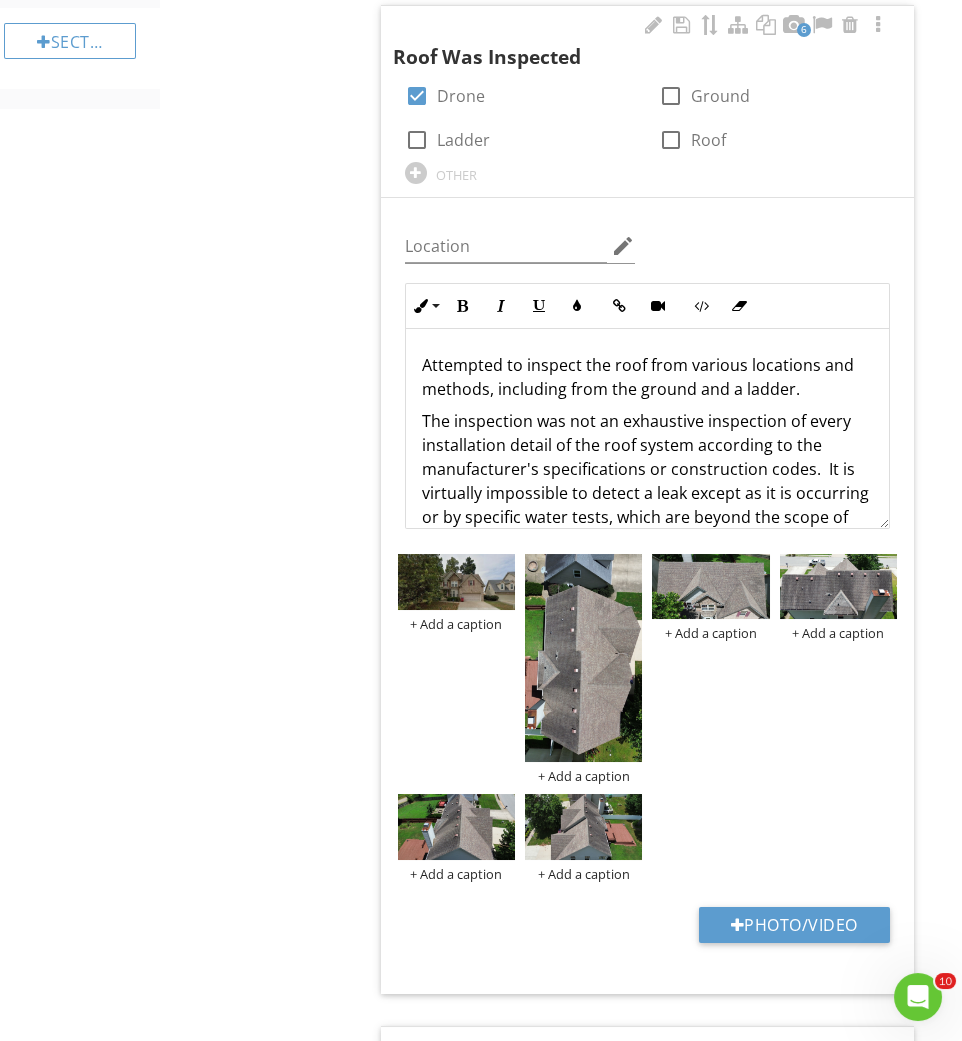 scroll, scrollTop: 1334, scrollLeft: 0, axis: vertical 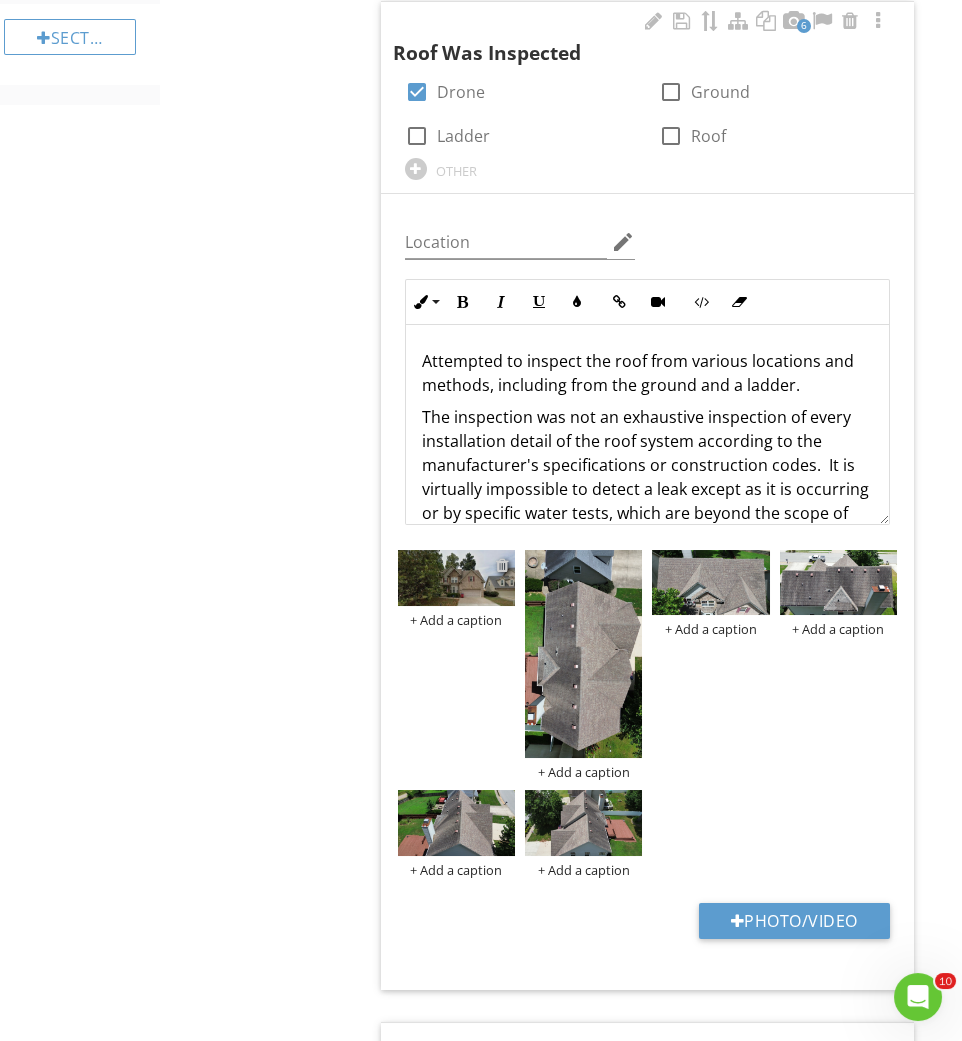 click at bounding box center [502, 565] 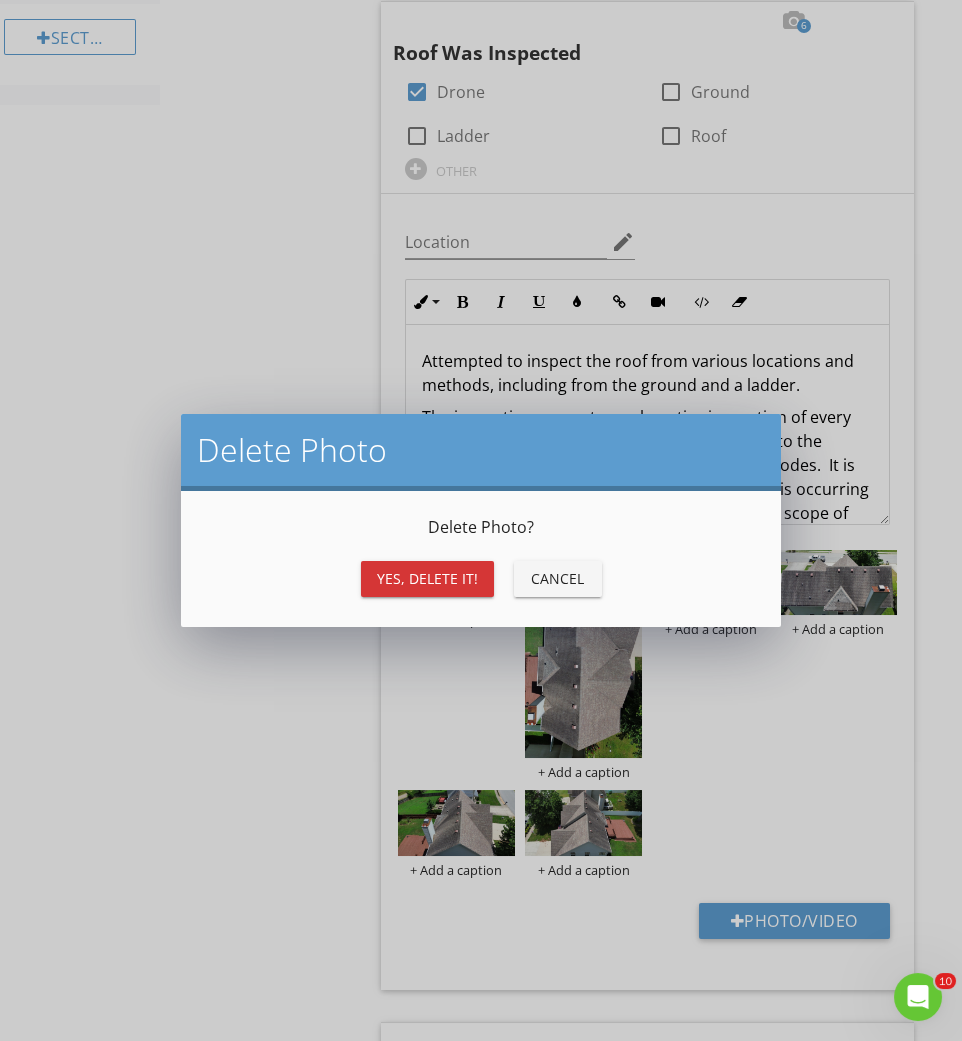 click on "Yes, Delete it!" at bounding box center (427, 578) 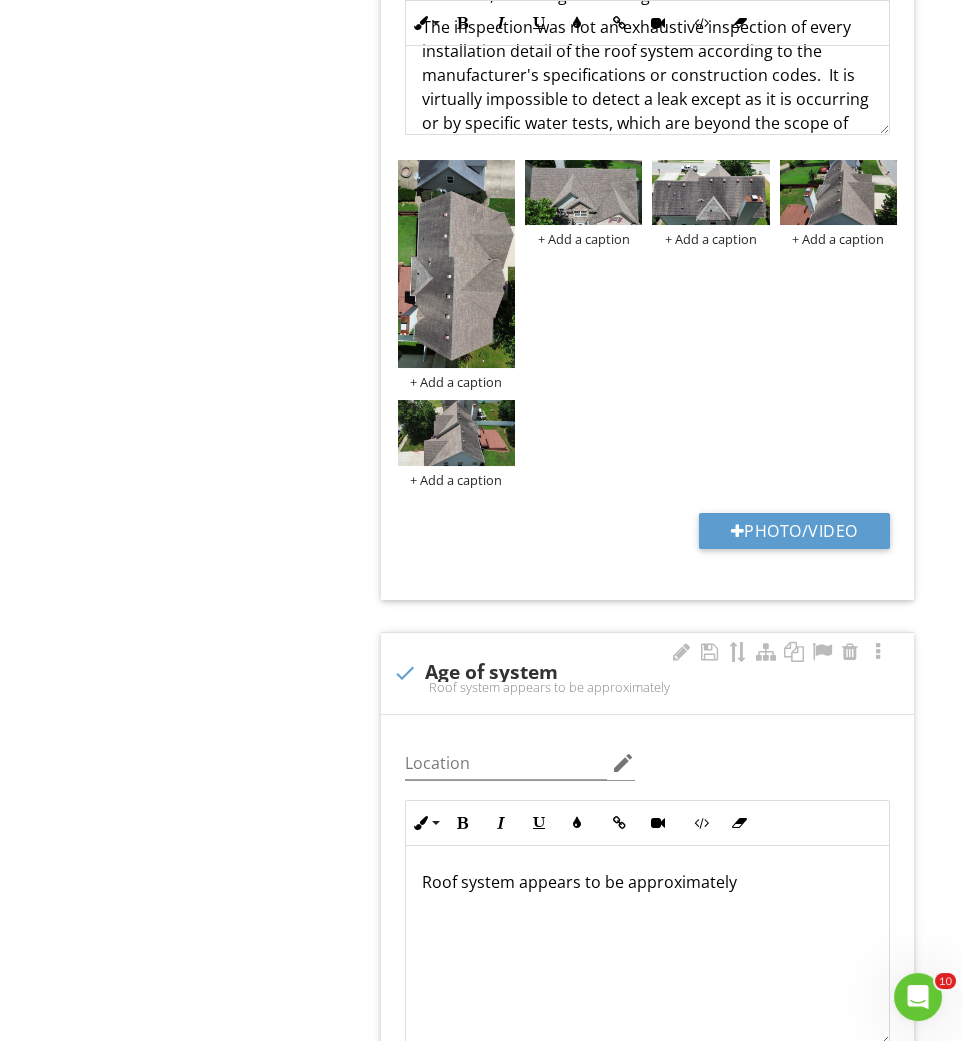 scroll, scrollTop: 1939, scrollLeft: 0, axis: vertical 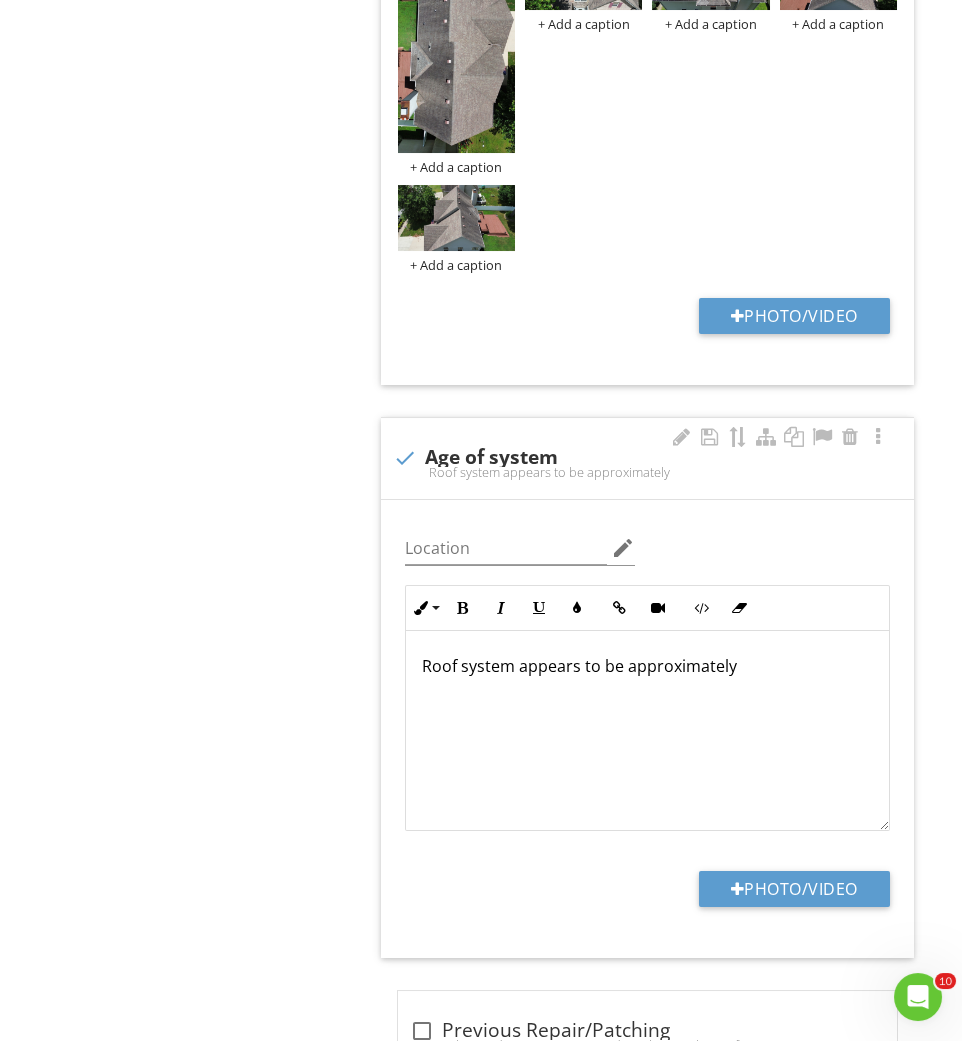 click on "Roof system appears to be approximately" at bounding box center [647, 666] 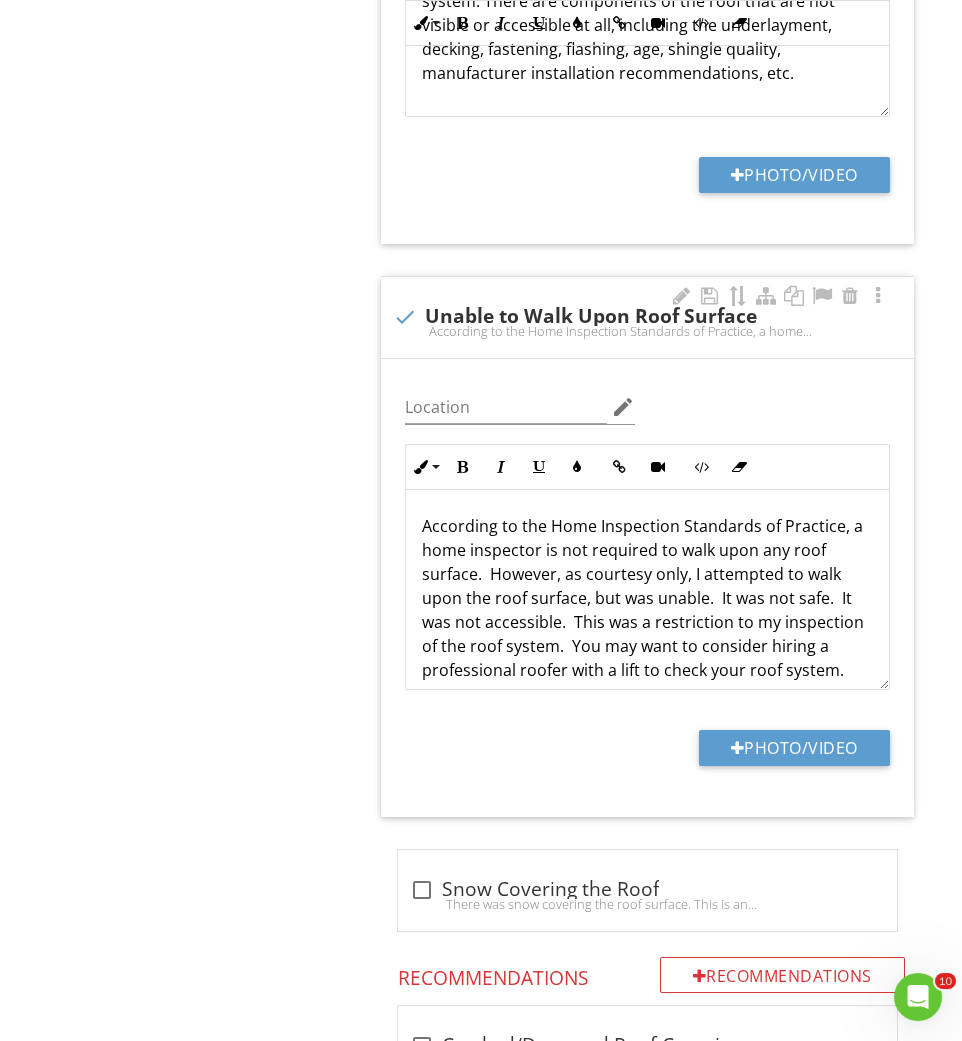 scroll, scrollTop: 3569, scrollLeft: 0, axis: vertical 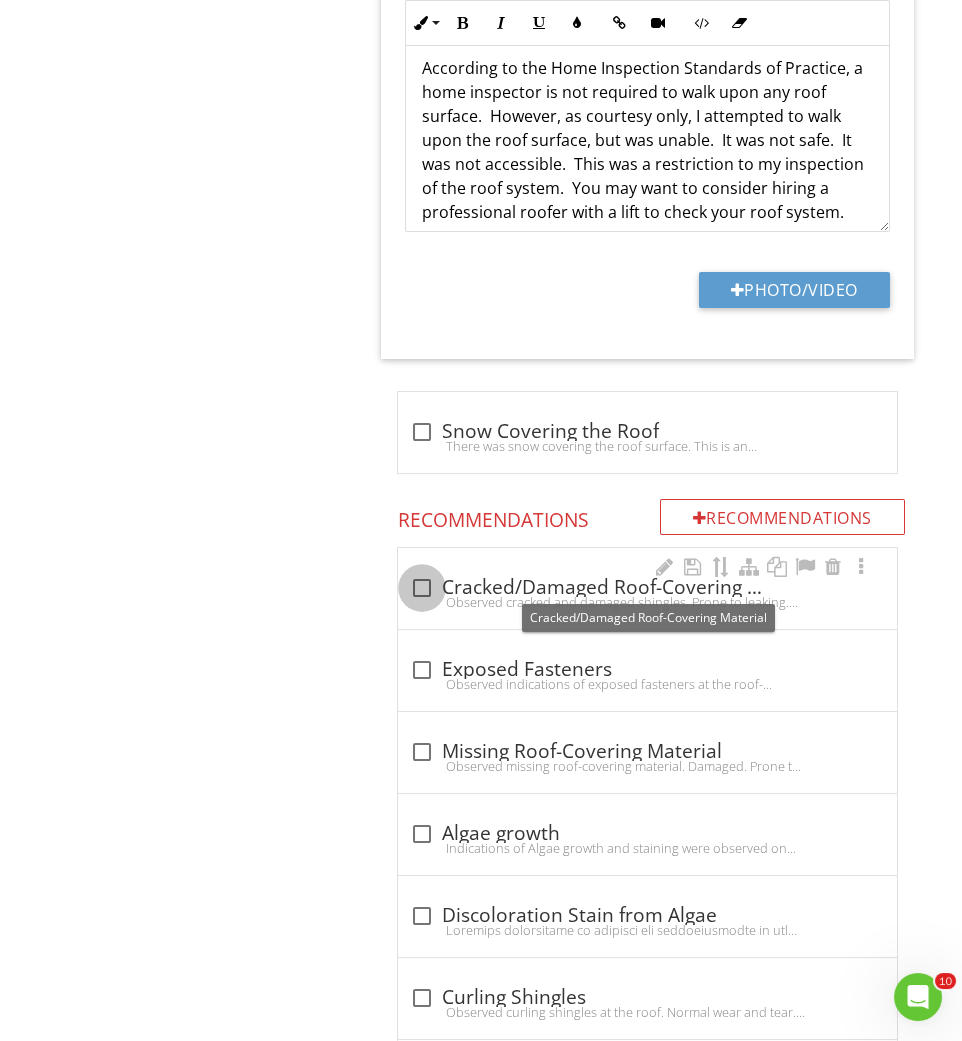 click at bounding box center [422, 588] 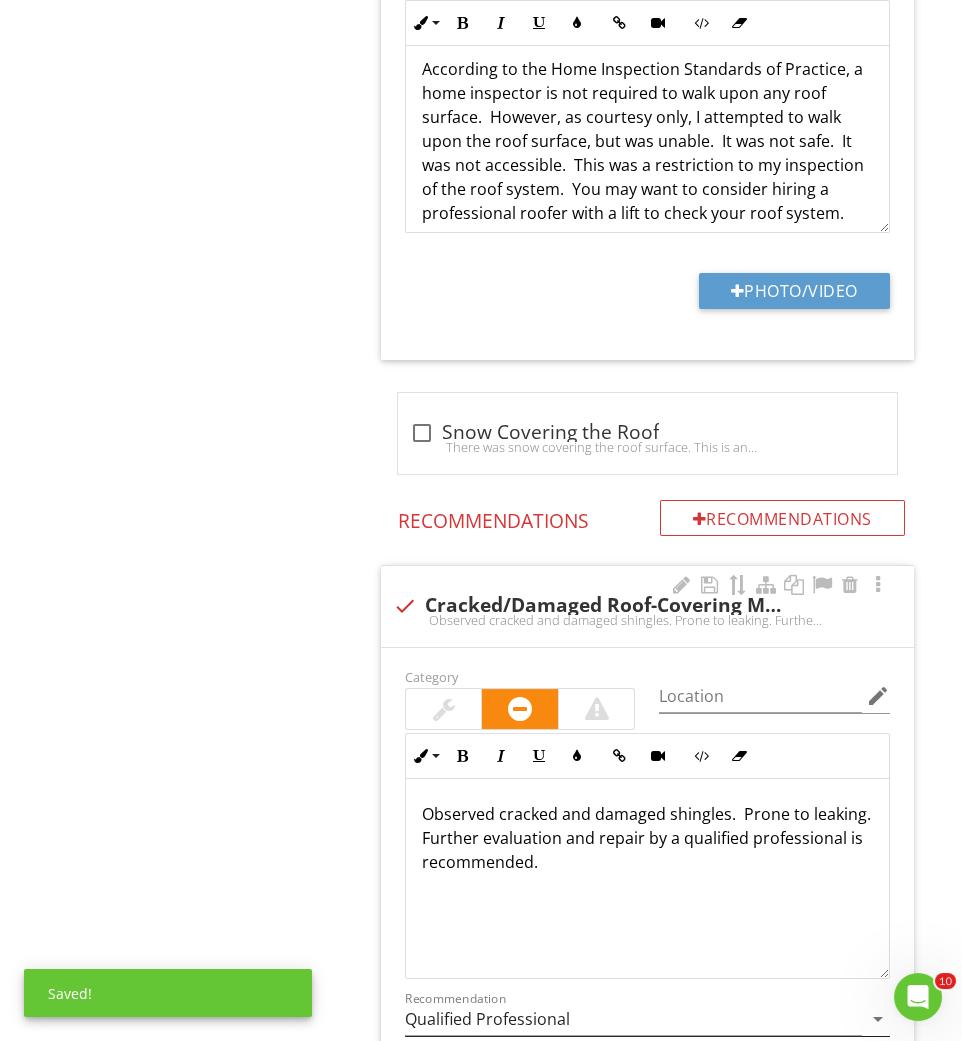 scroll, scrollTop: 1, scrollLeft: 0, axis: vertical 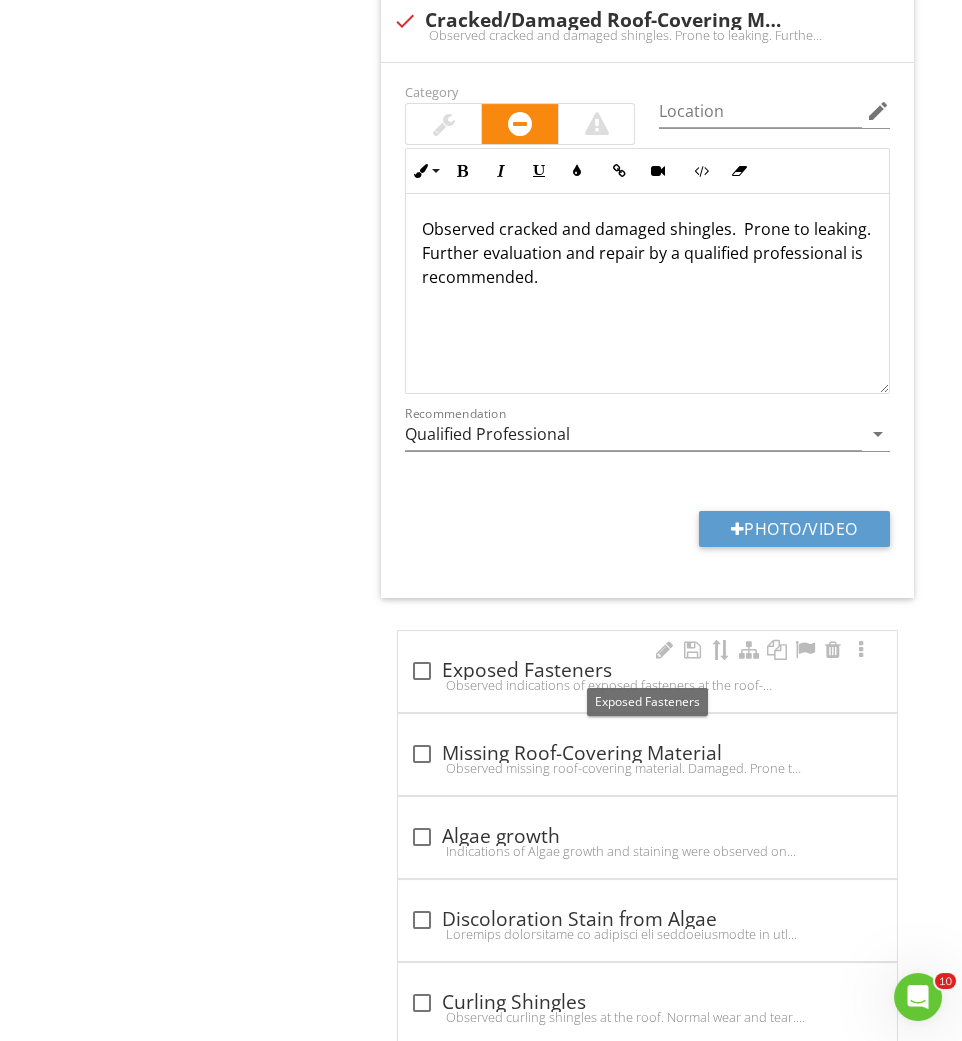 click at bounding box center [422, 671] 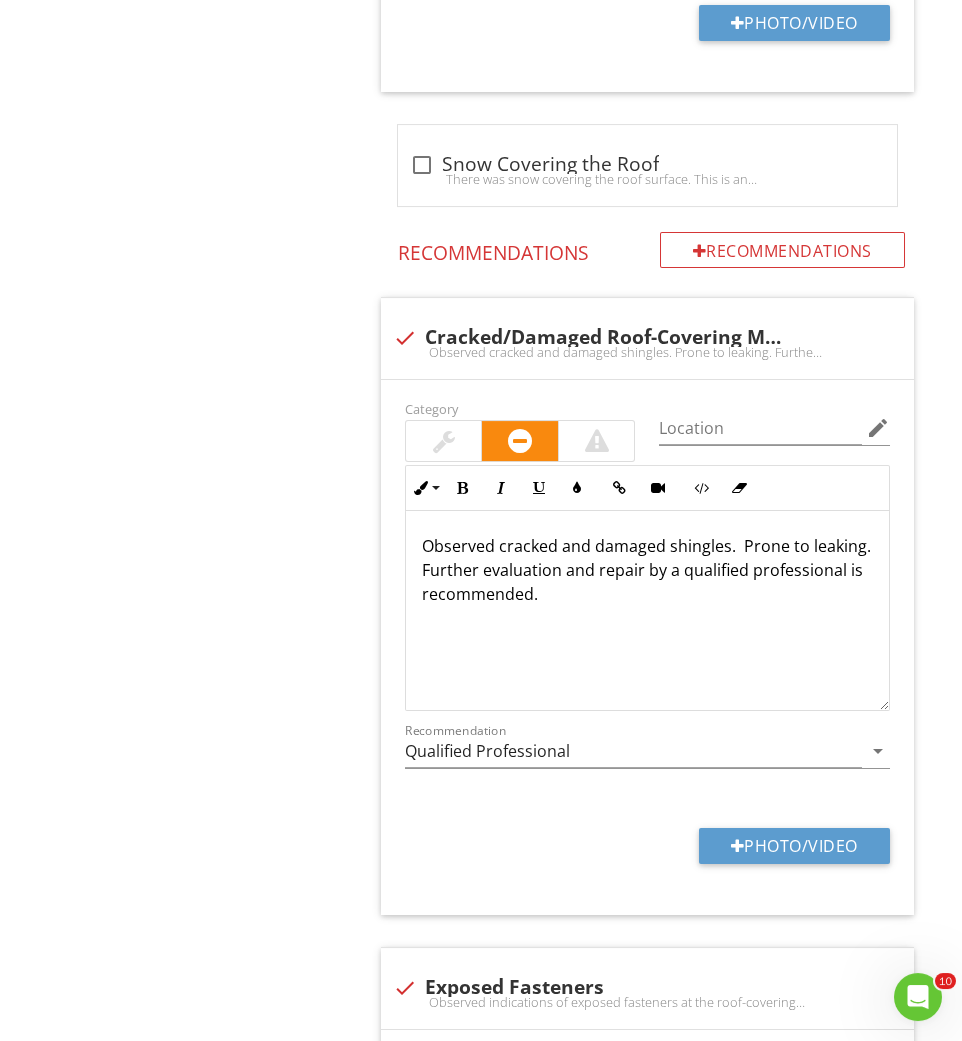 scroll, scrollTop: 4291, scrollLeft: 0, axis: vertical 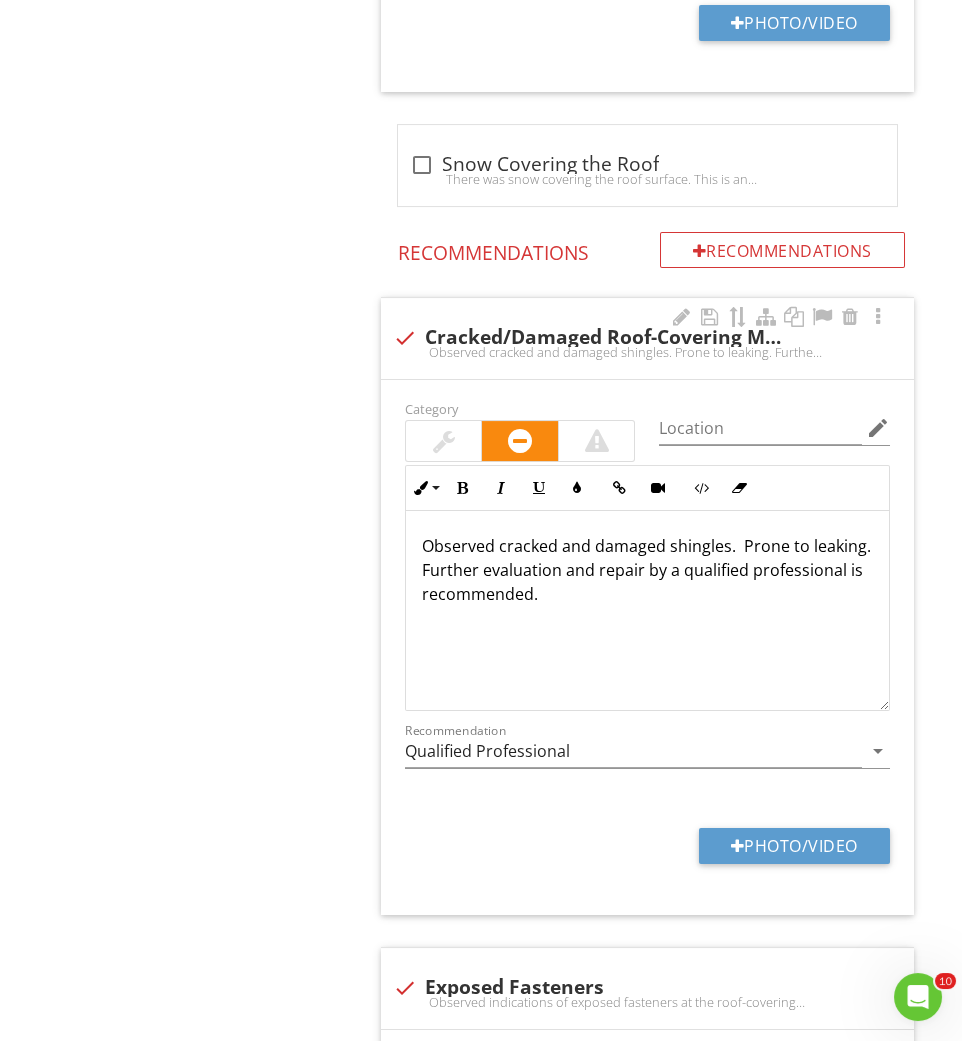 click on "Observed cracked and damaged shingles.  Prone to leaking. Further evaluation and repair by a qualified professional is recommended." at bounding box center (647, 570) 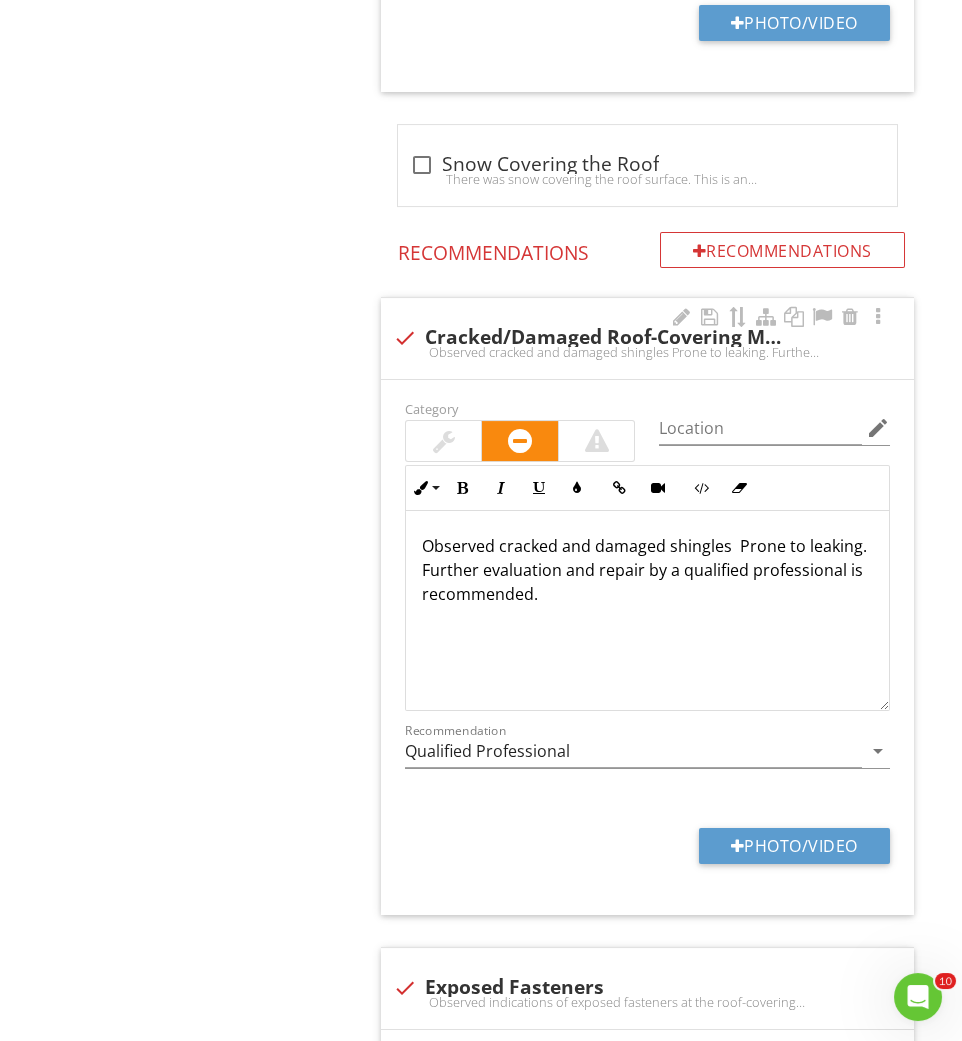 type 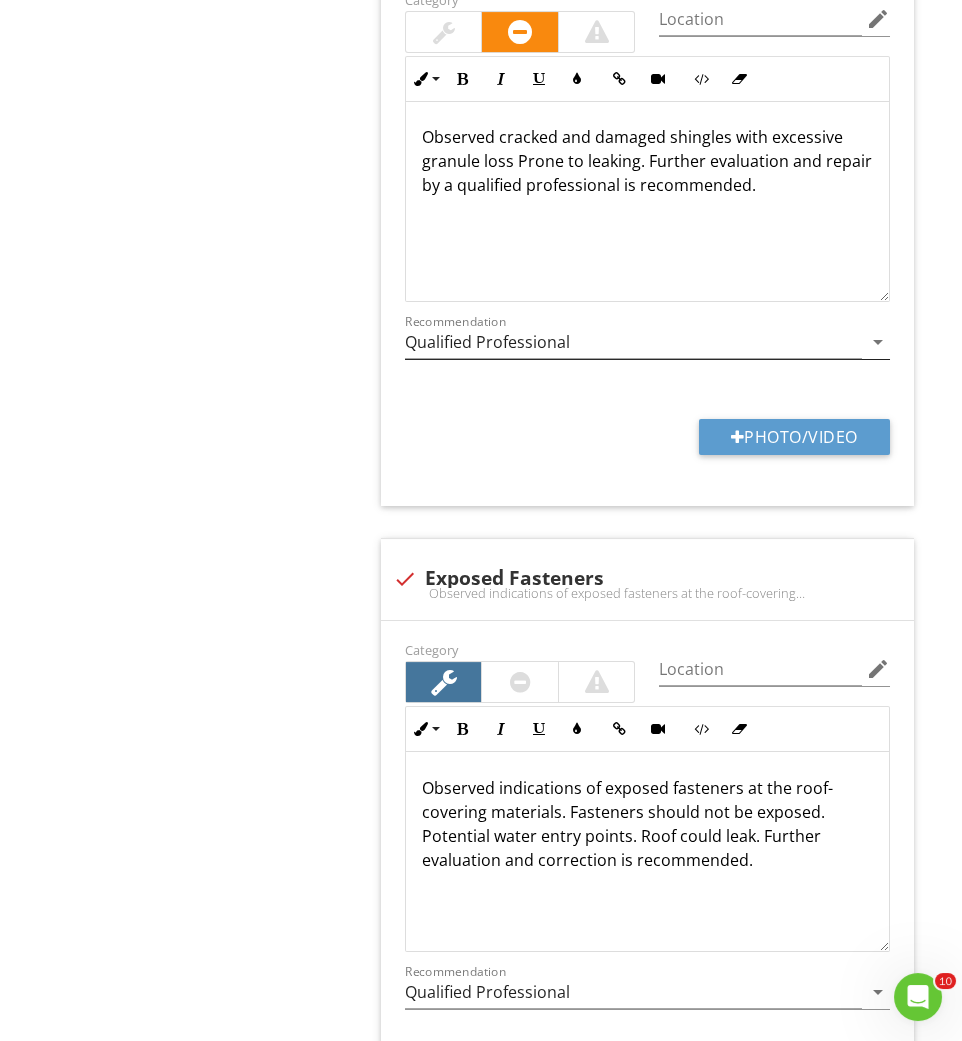 scroll, scrollTop: 4835, scrollLeft: 0, axis: vertical 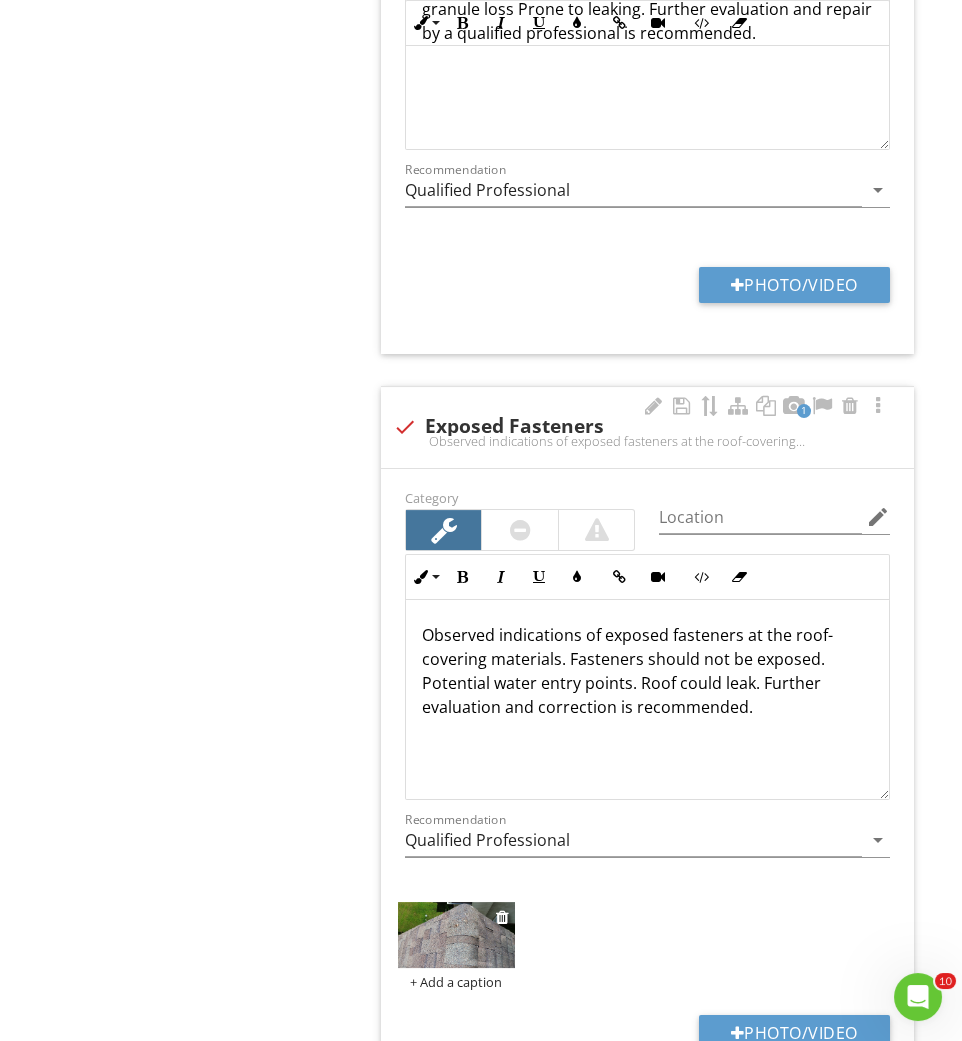 click at bounding box center [456, 935] 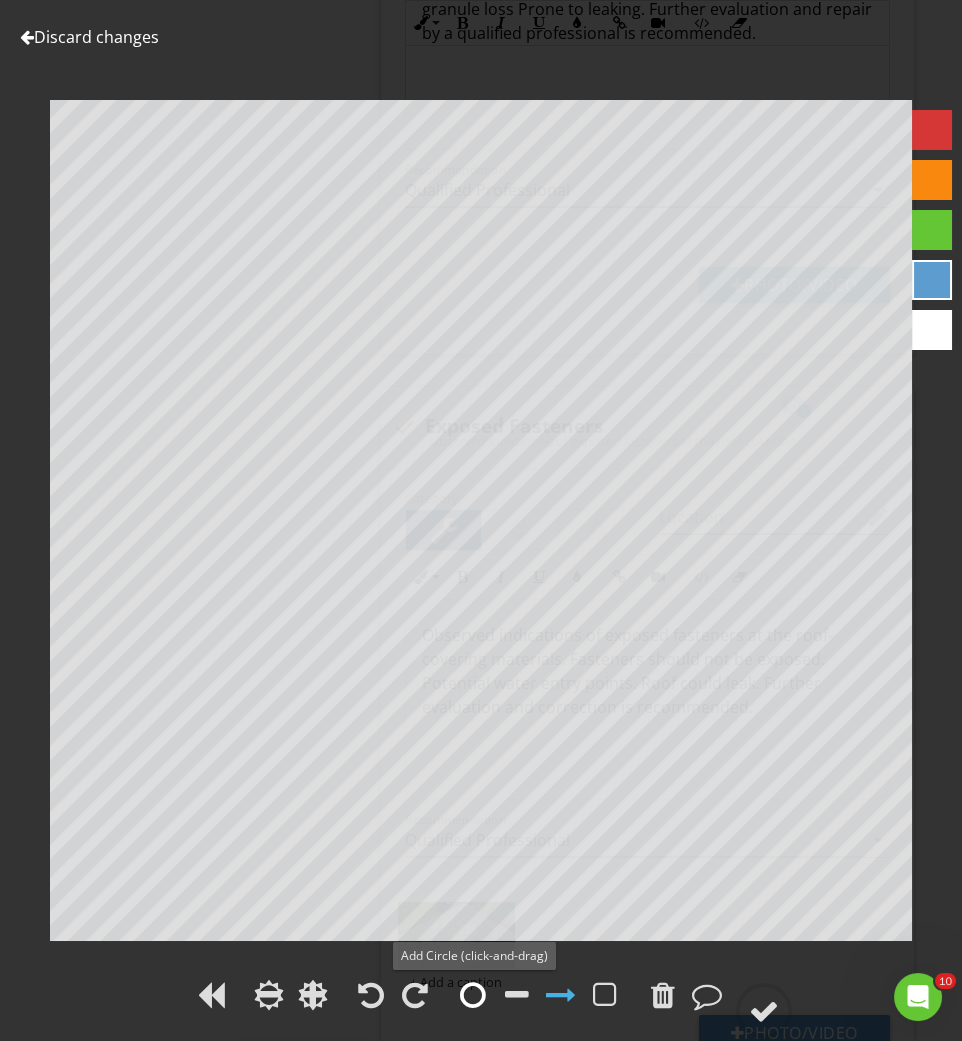 click at bounding box center [473, 995] 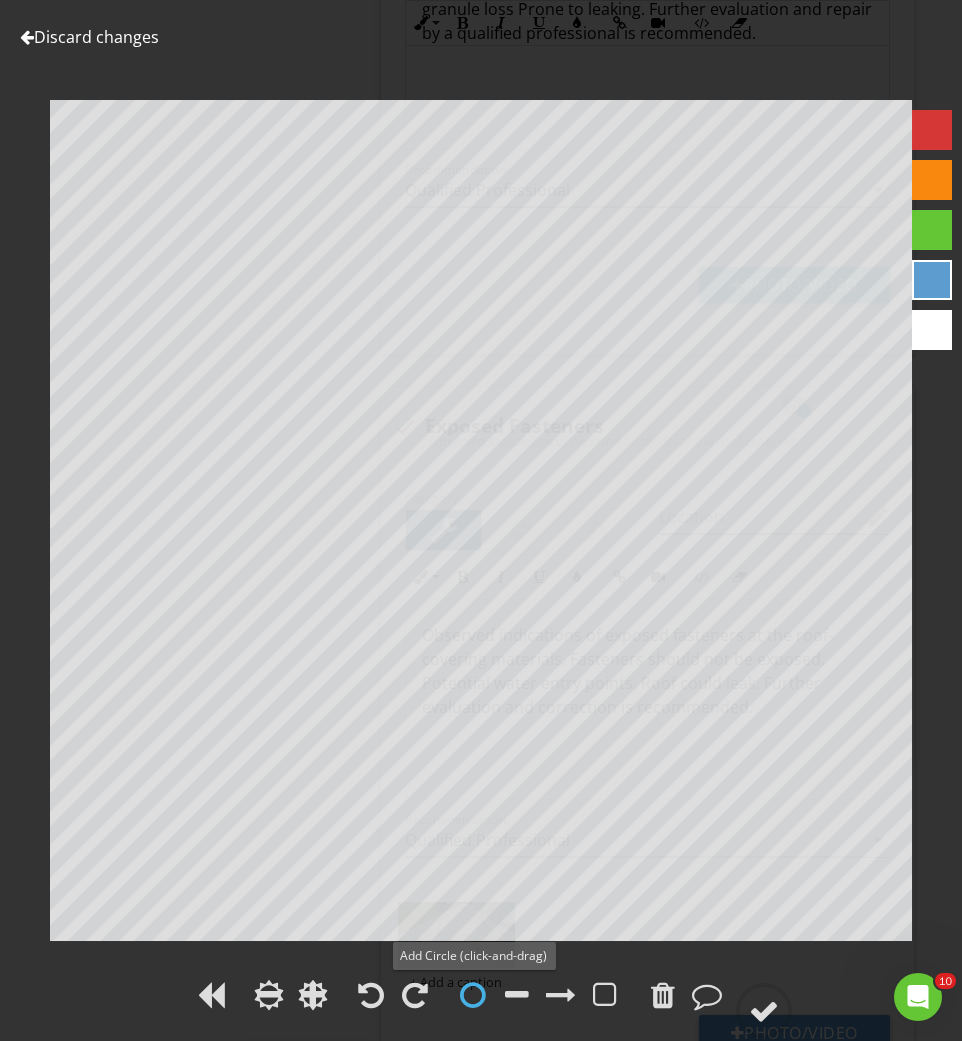scroll, scrollTop: 4852, scrollLeft: 0, axis: vertical 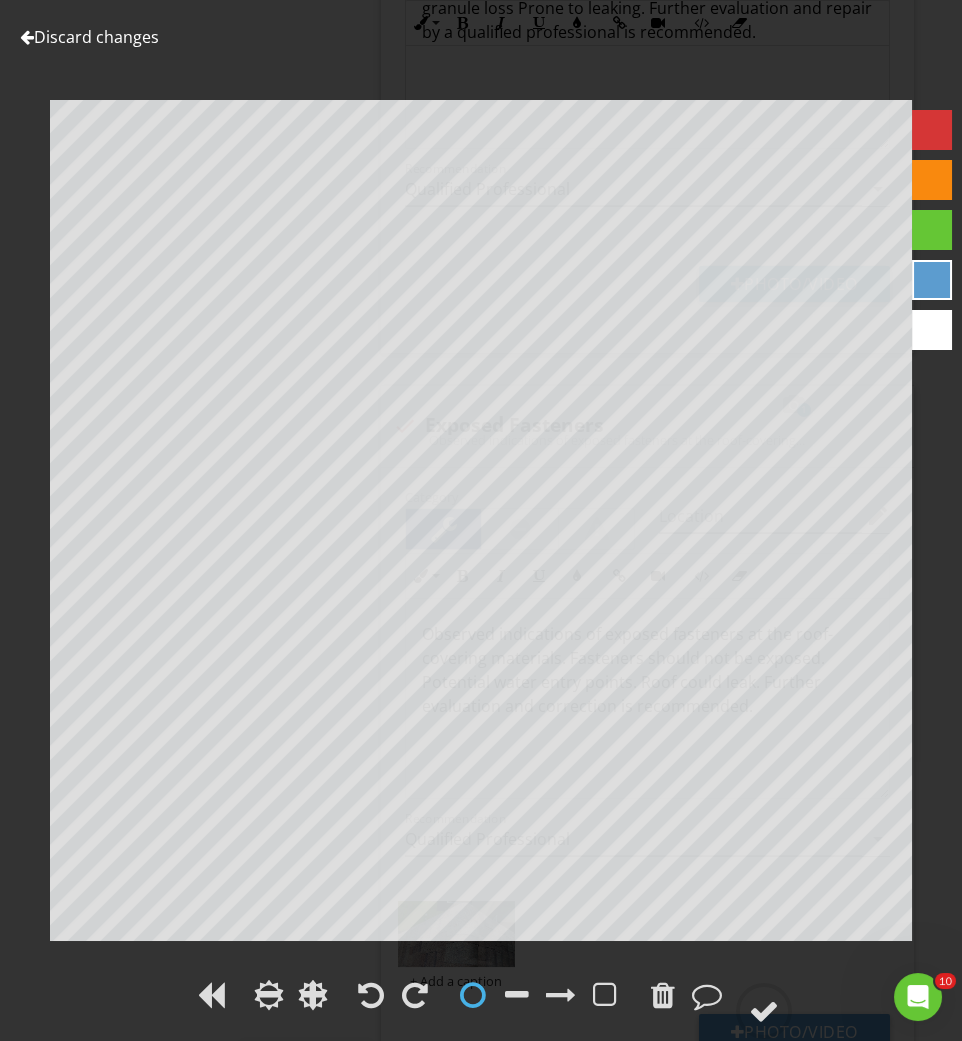 click at bounding box center (932, 130) 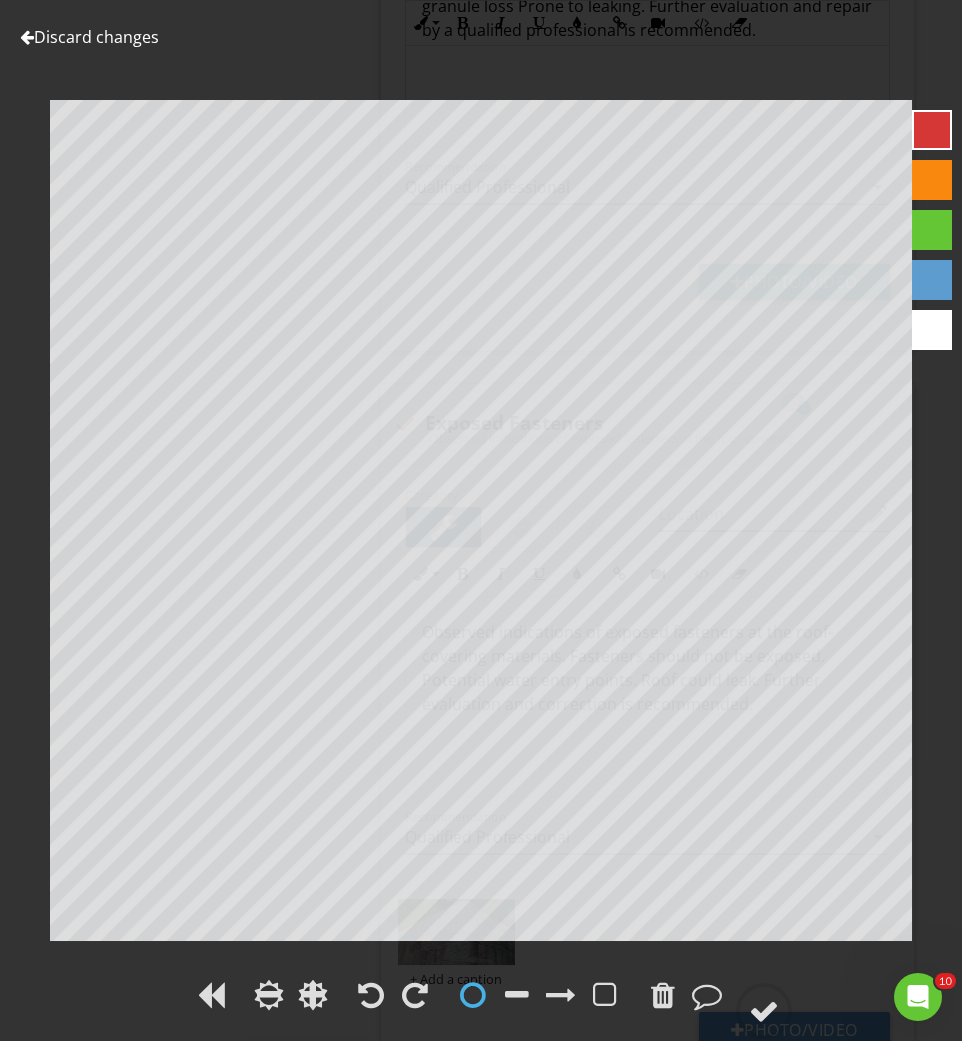 scroll, scrollTop: 4855, scrollLeft: 0, axis: vertical 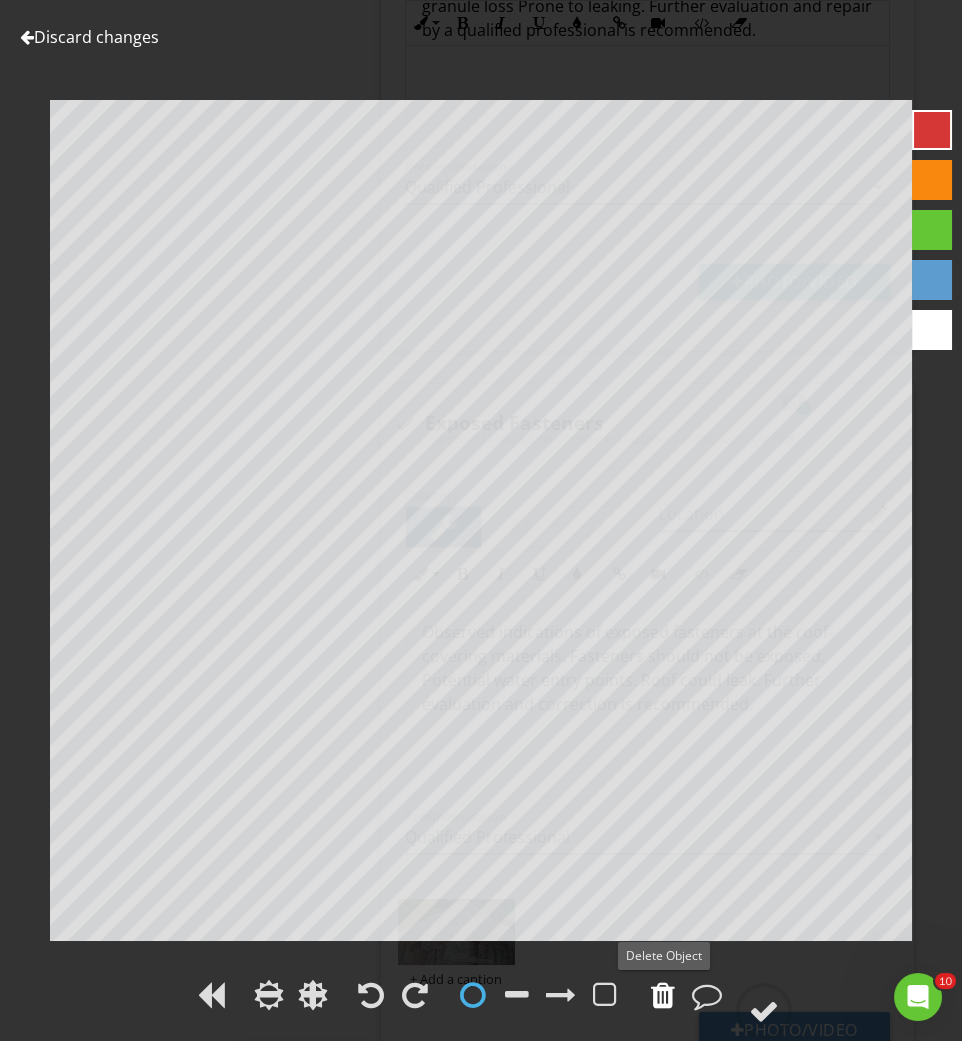 click at bounding box center (663, 995) 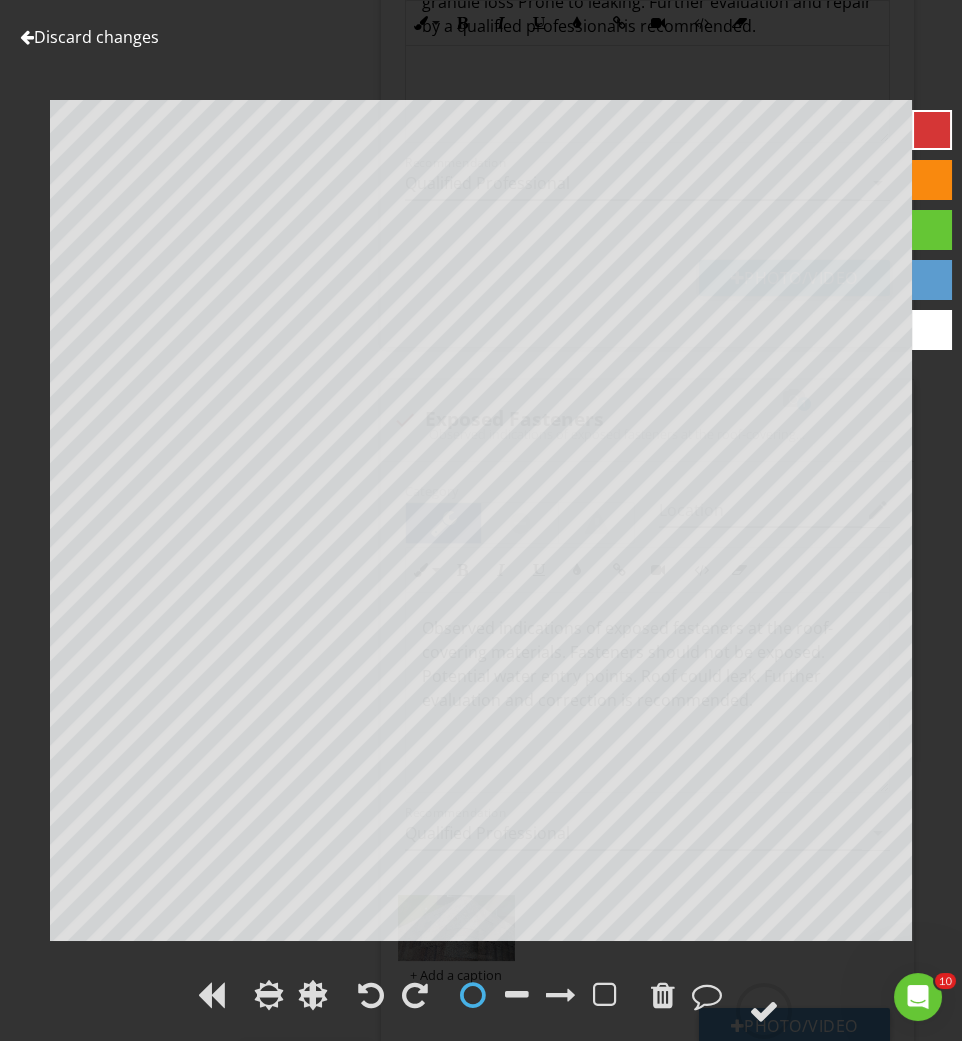 scroll, scrollTop: 4859, scrollLeft: 0, axis: vertical 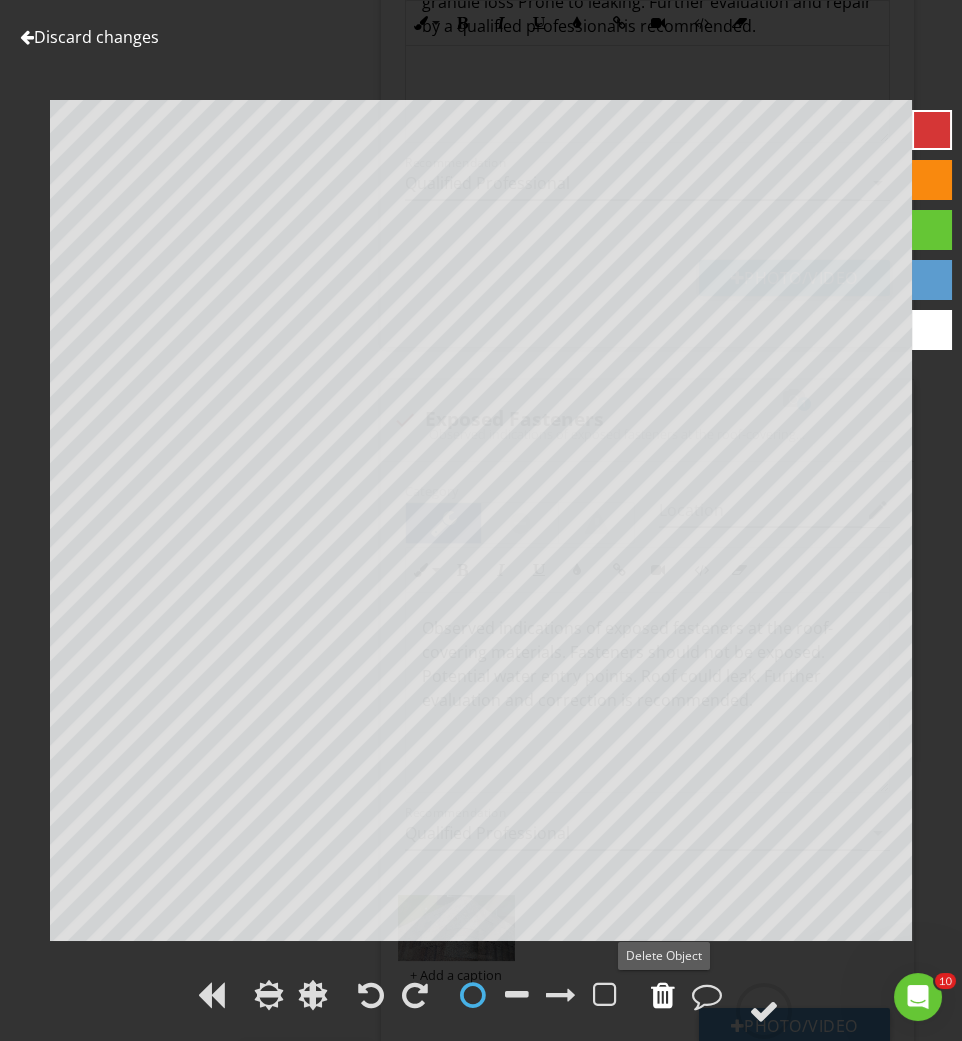 click at bounding box center [663, 1009] 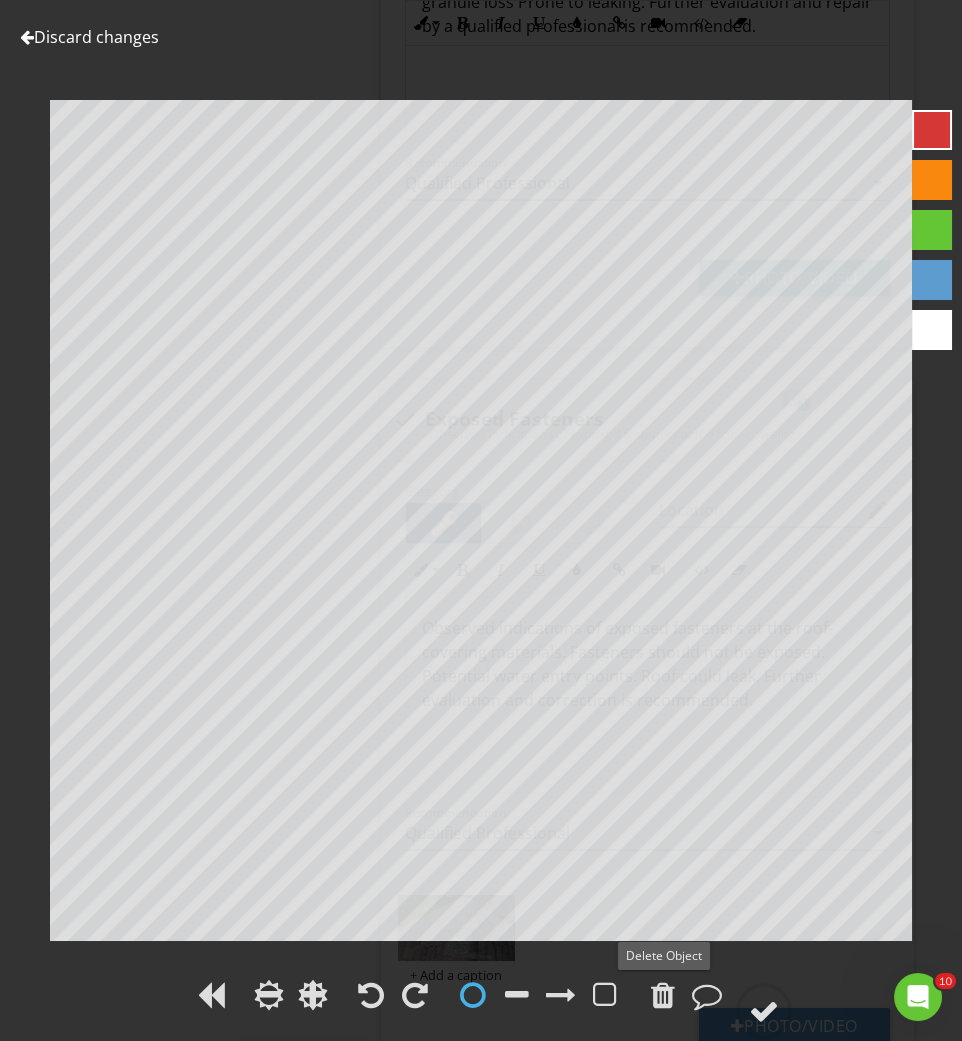 drag, startPoint x: 663, startPoint y: 999, endPoint x: 673, endPoint y: 952, distance: 48.052055 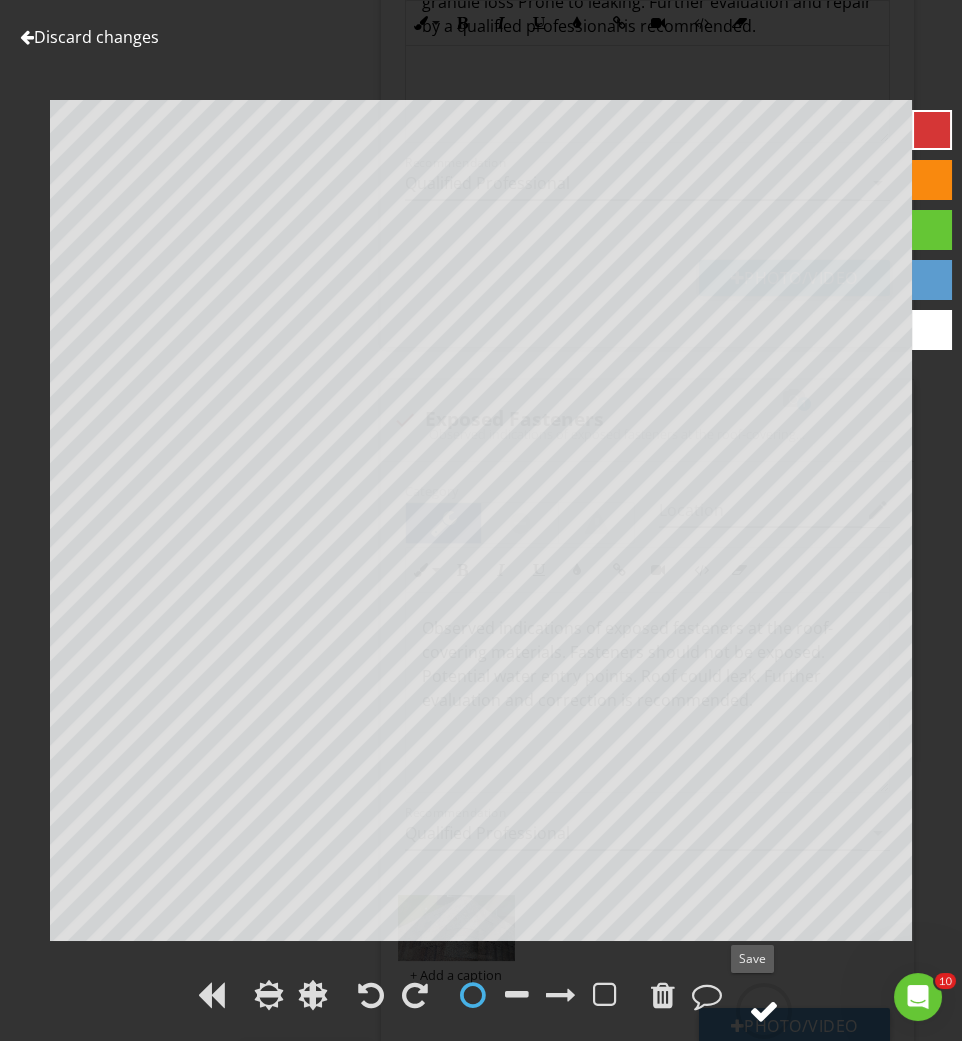 click at bounding box center (764, 1011) 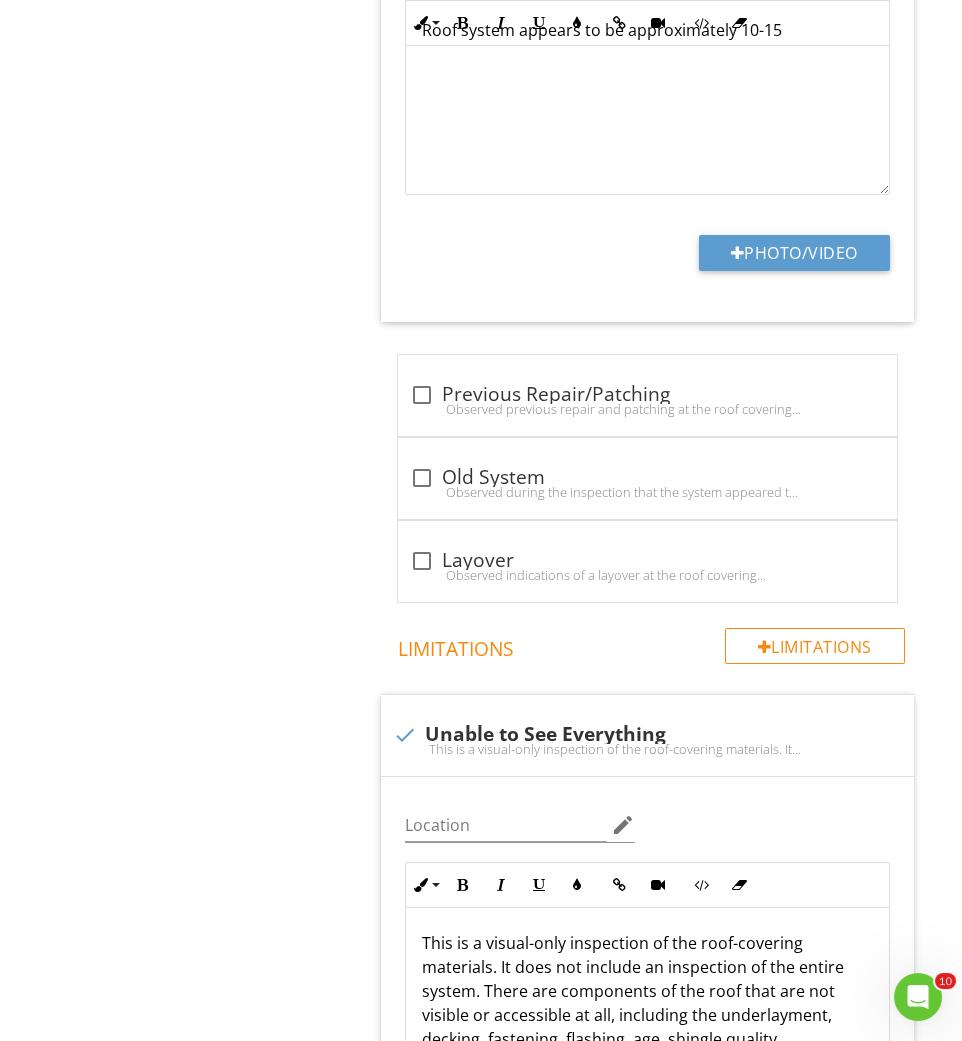 scroll, scrollTop: 2574, scrollLeft: 0, axis: vertical 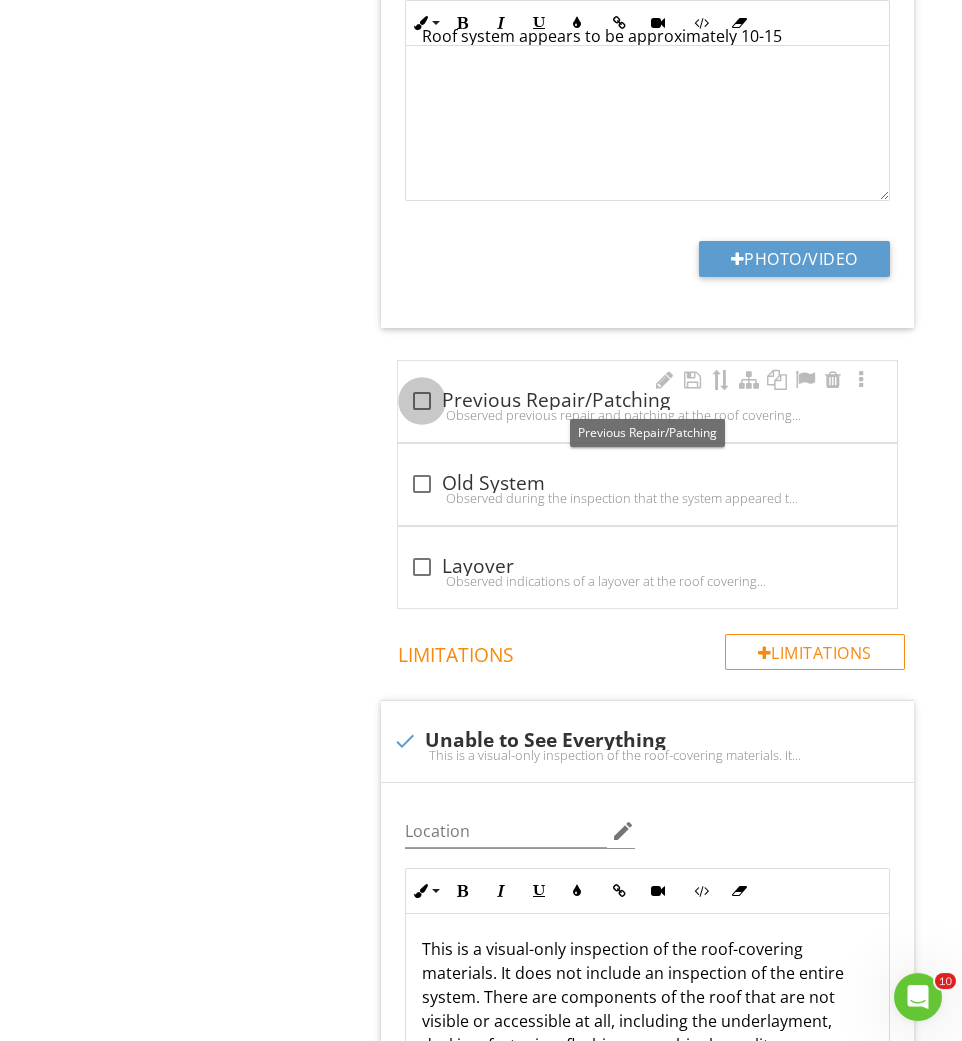 click at bounding box center (422, 401) 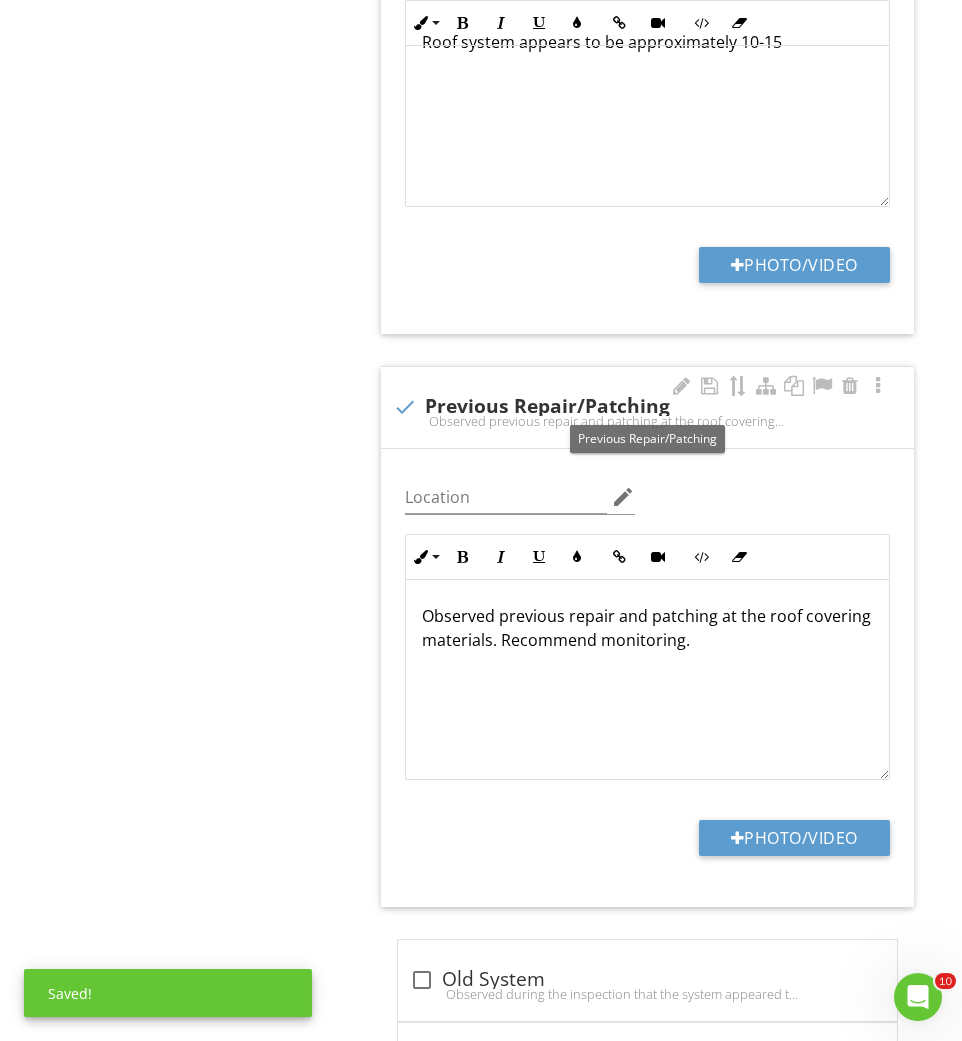 scroll, scrollTop: 2563, scrollLeft: 0, axis: vertical 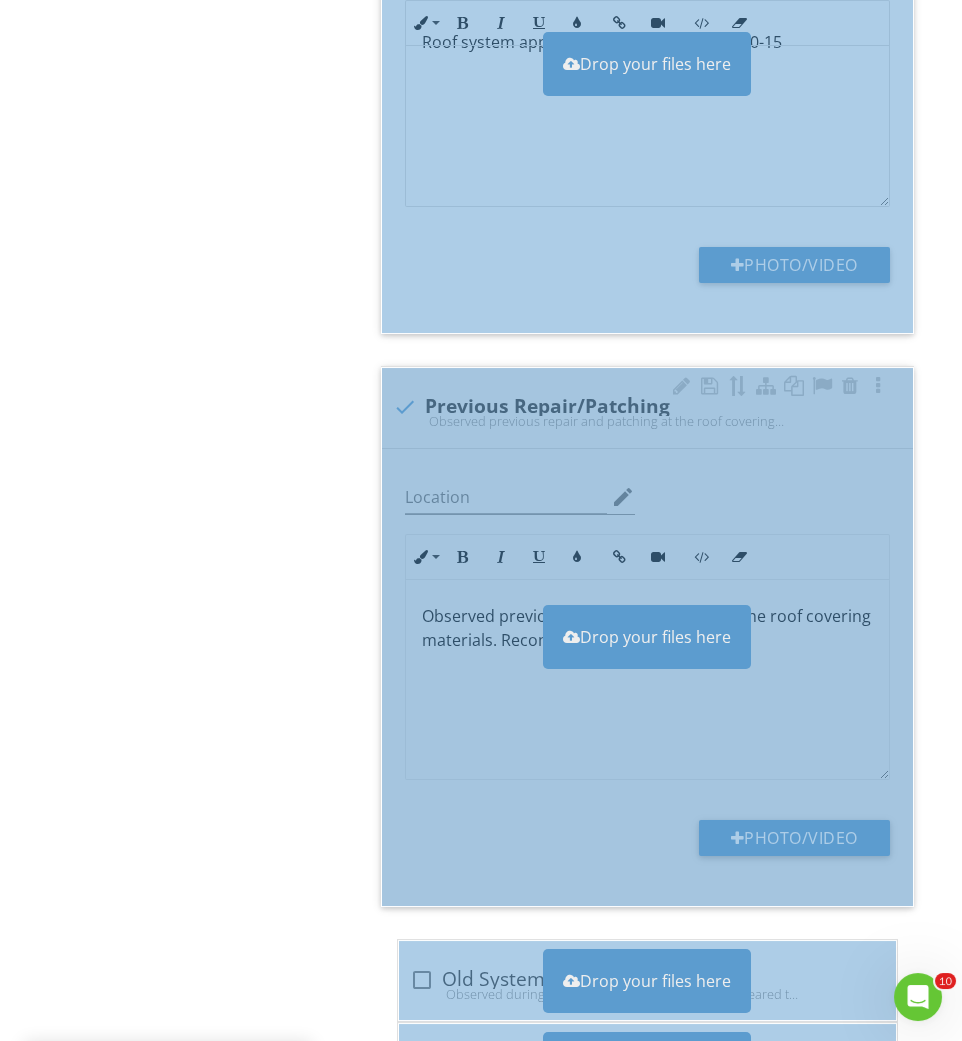 drag, startPoint x: 55, startPoint y: 474, endPoint x: 763, endPoint y: 718, distance: 748.8658 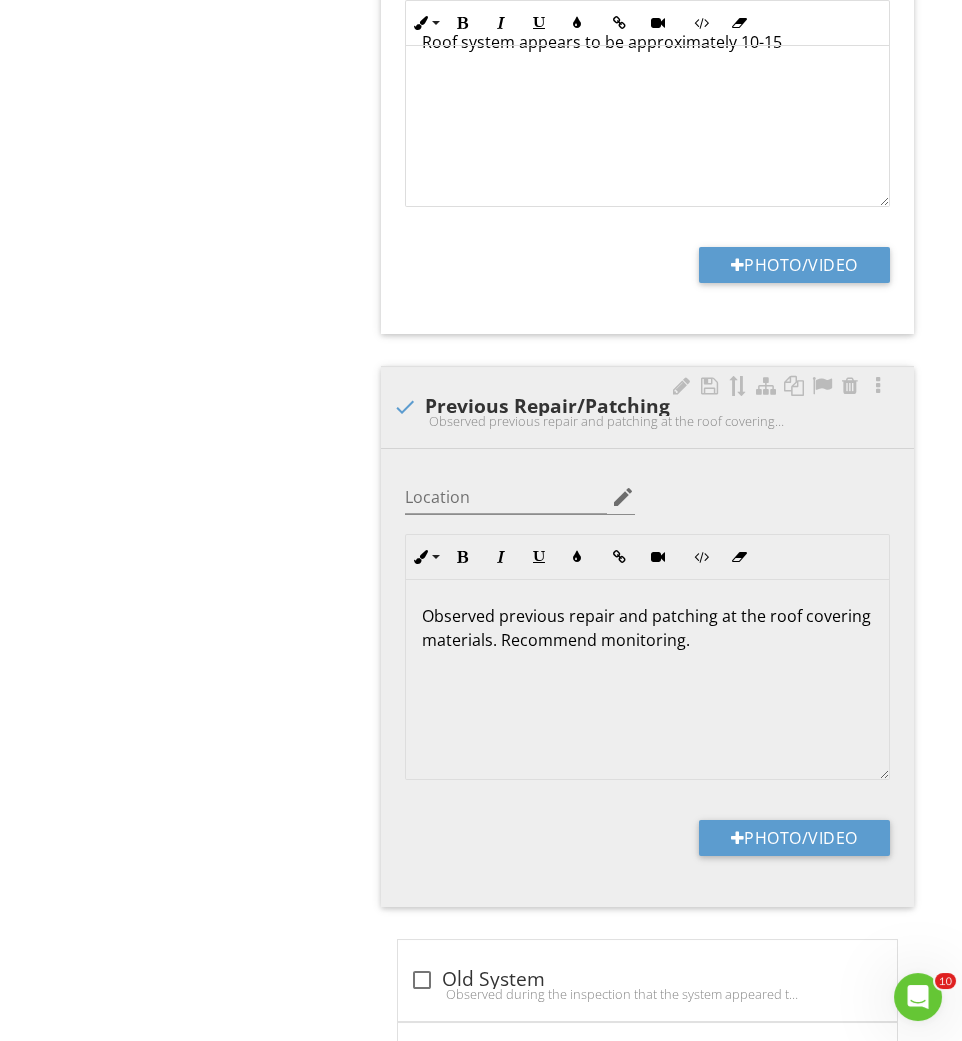 scroll, scrollTop: 2563, scrollLeft: 0, axis: vertical 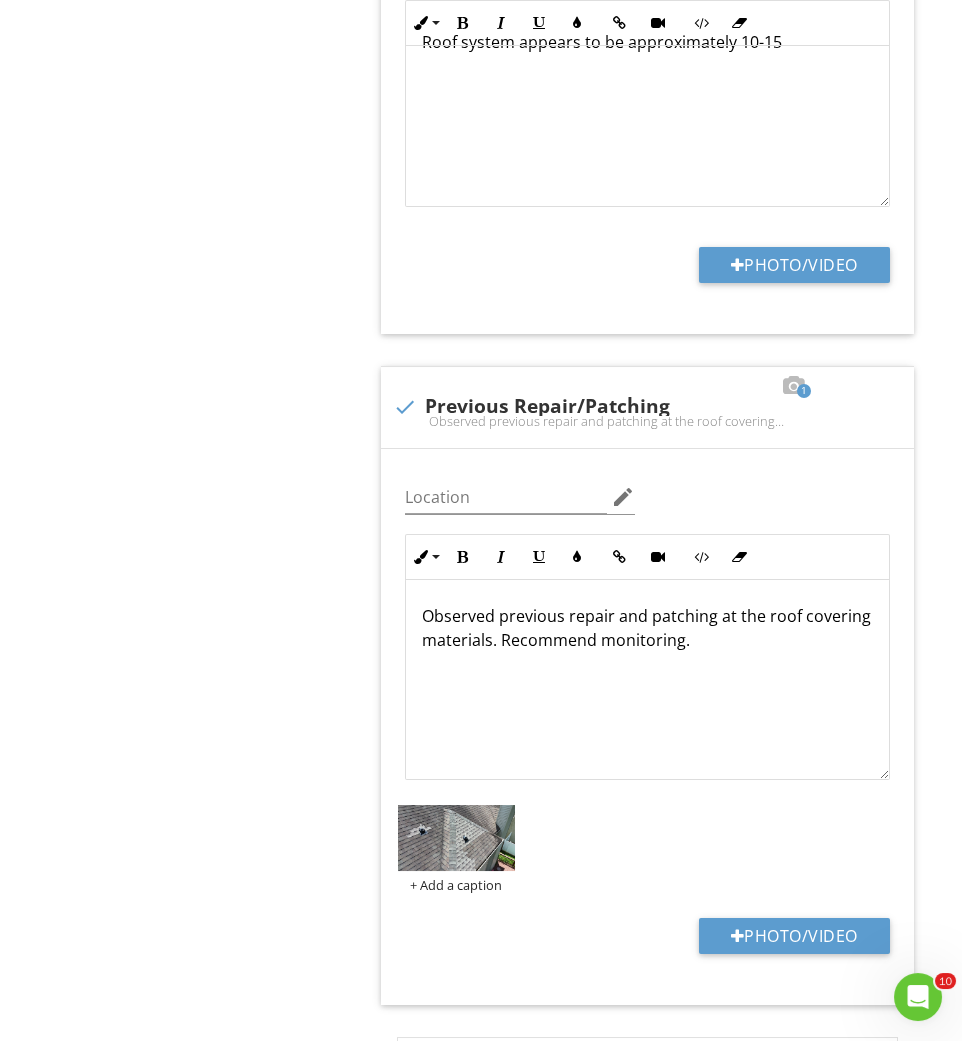 click at bounding box center (456, 838) 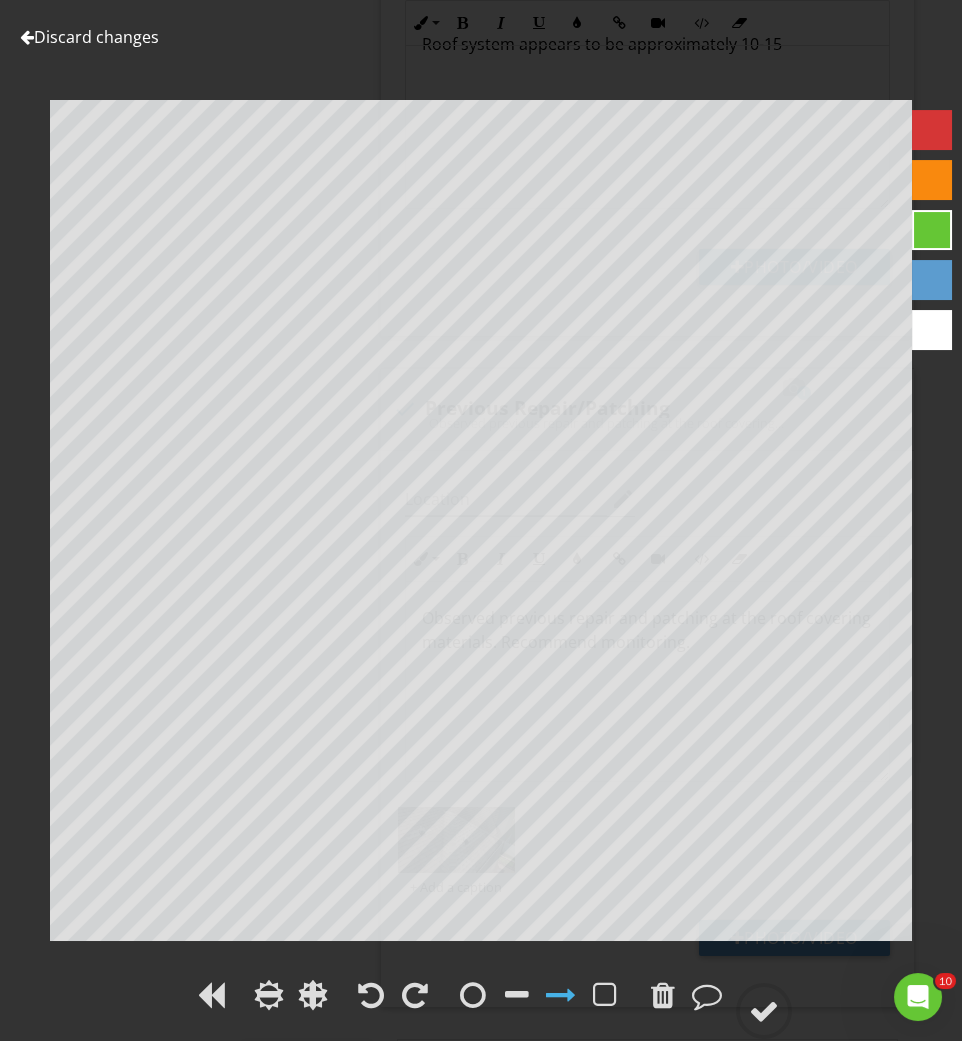 click at bounding box center [932, 130] 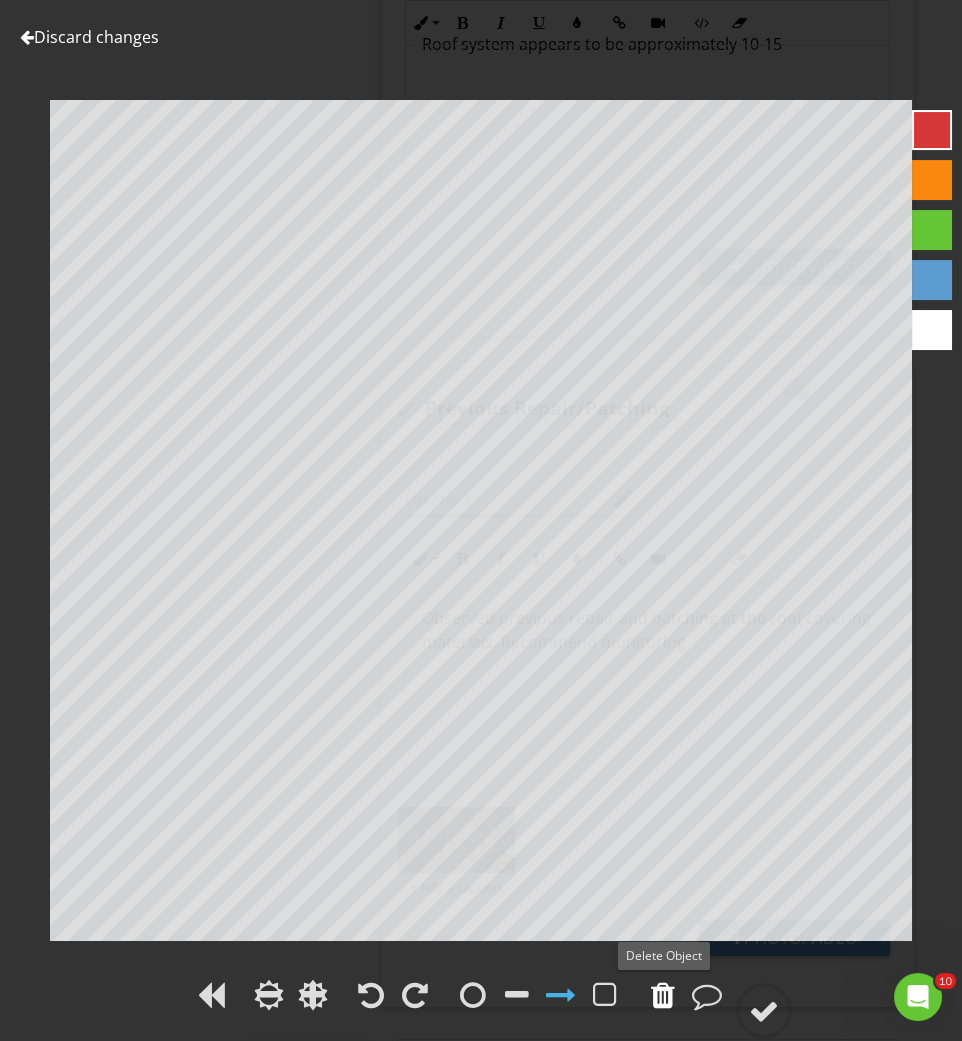 click at bounding box center (663, 995) 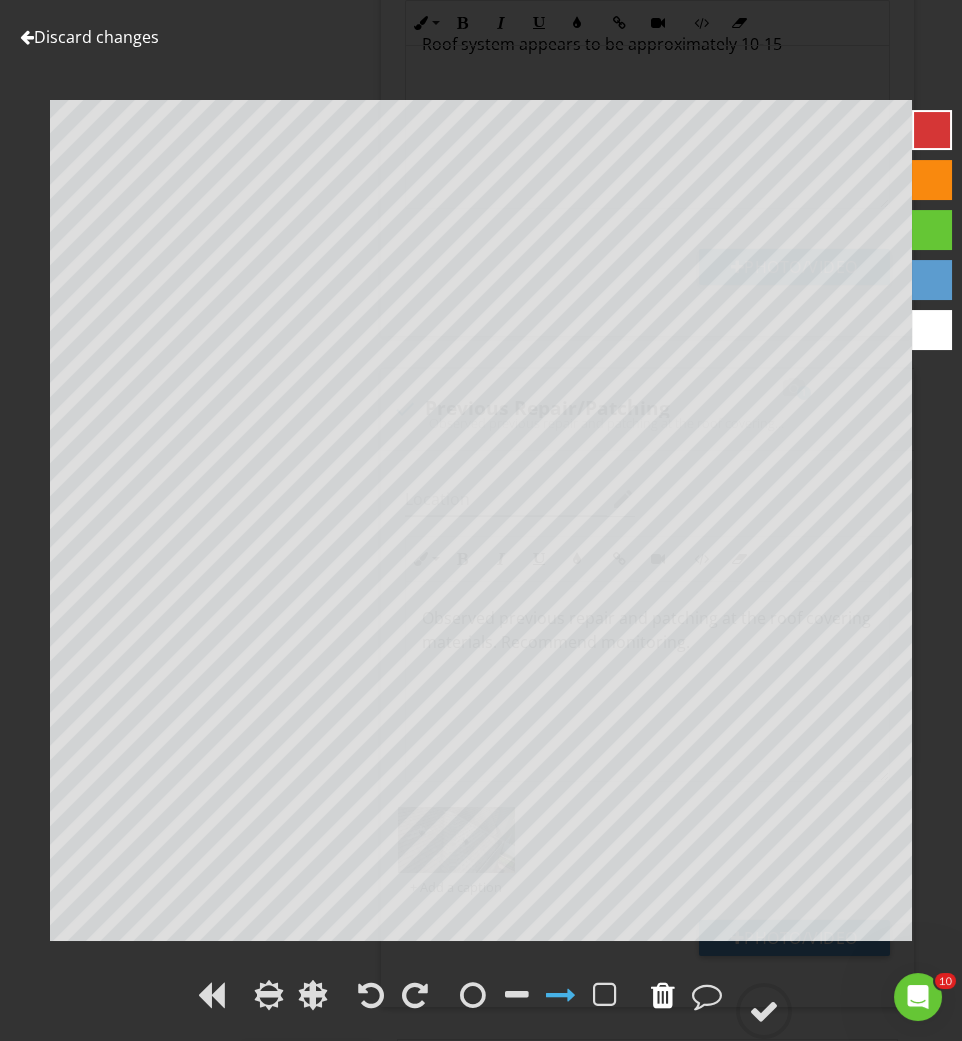 click at bounding box center [663, 995] 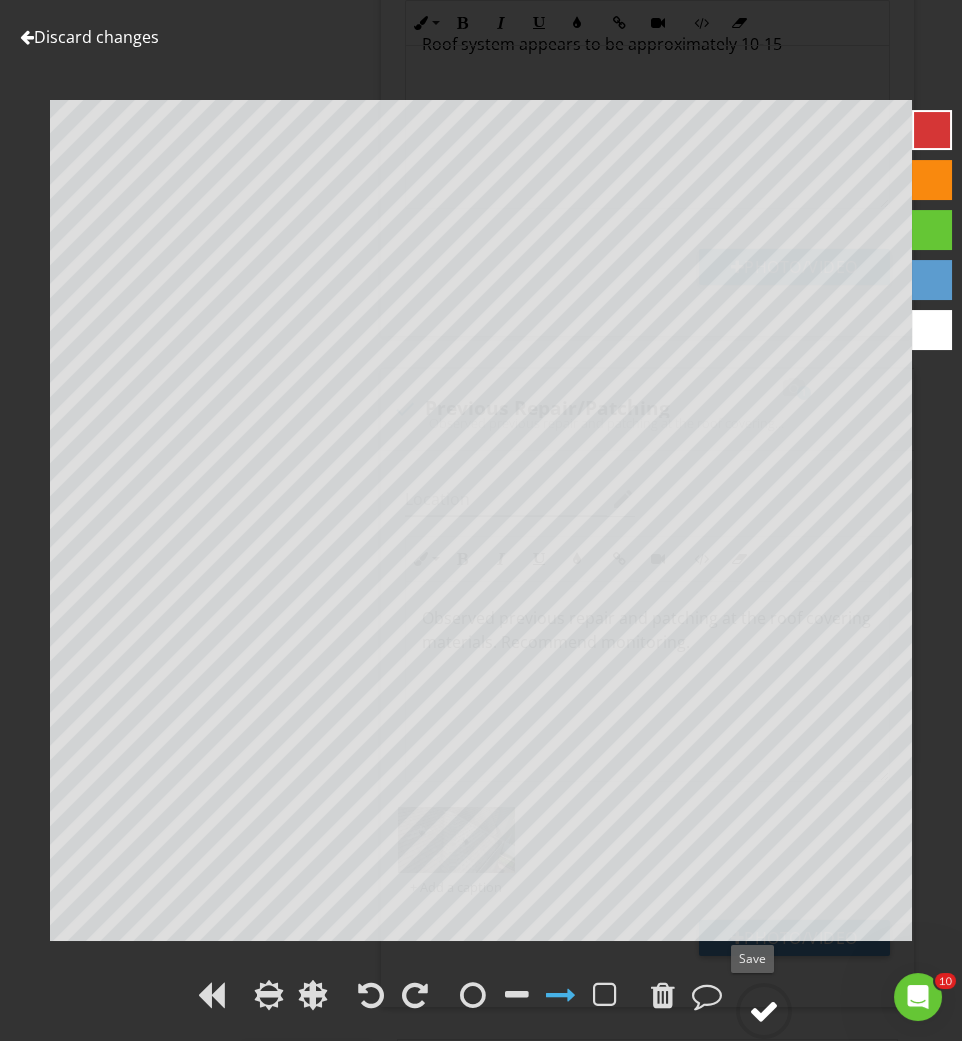click at bounding box center [764, 1011] 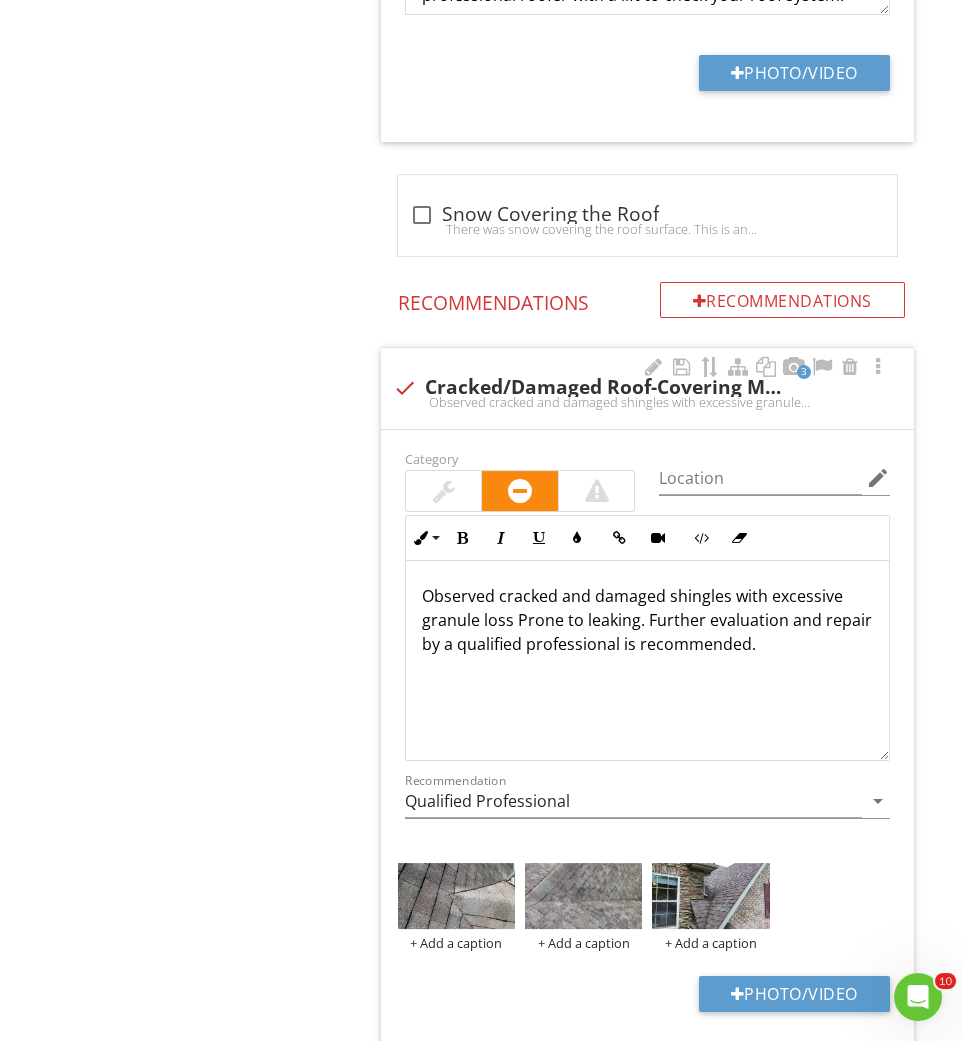 scroll, scrollTop: 4883, scrollLeft: 0, axis: vertical 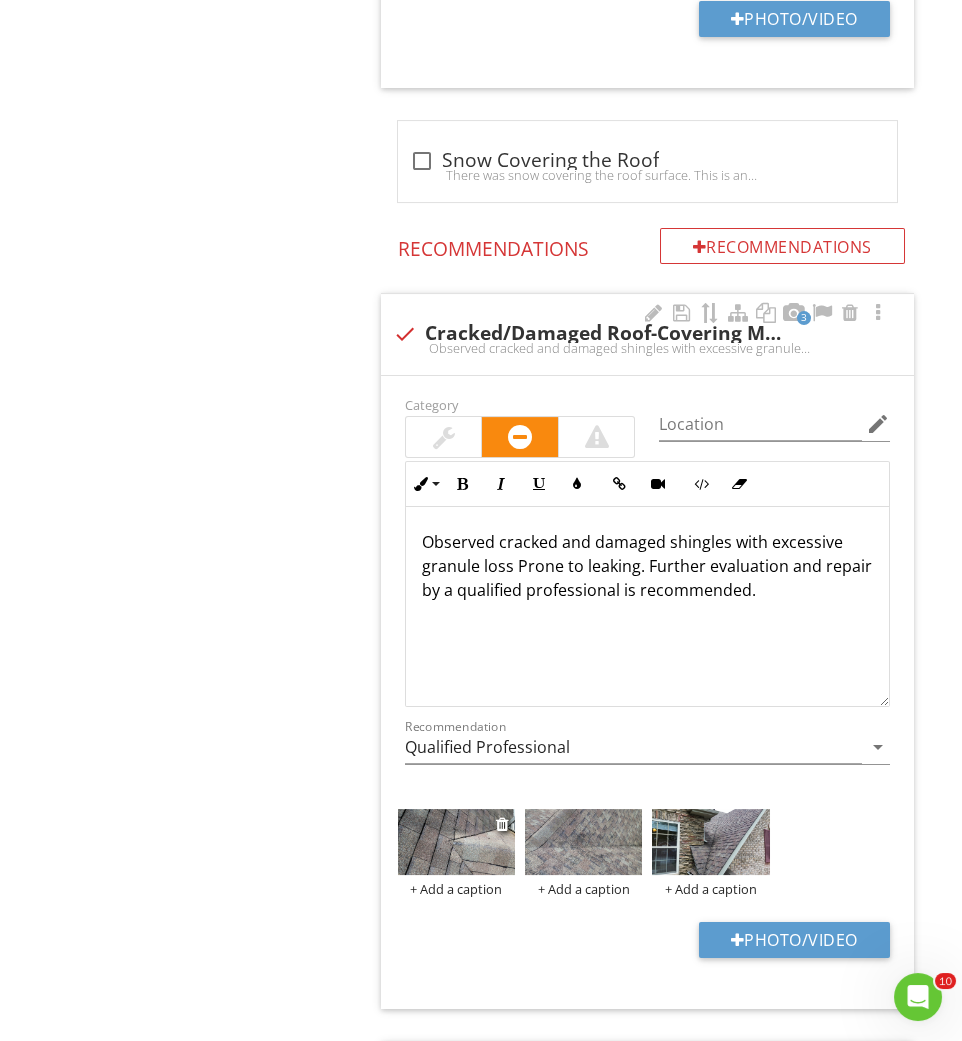 click at bounding box center [456, 842] 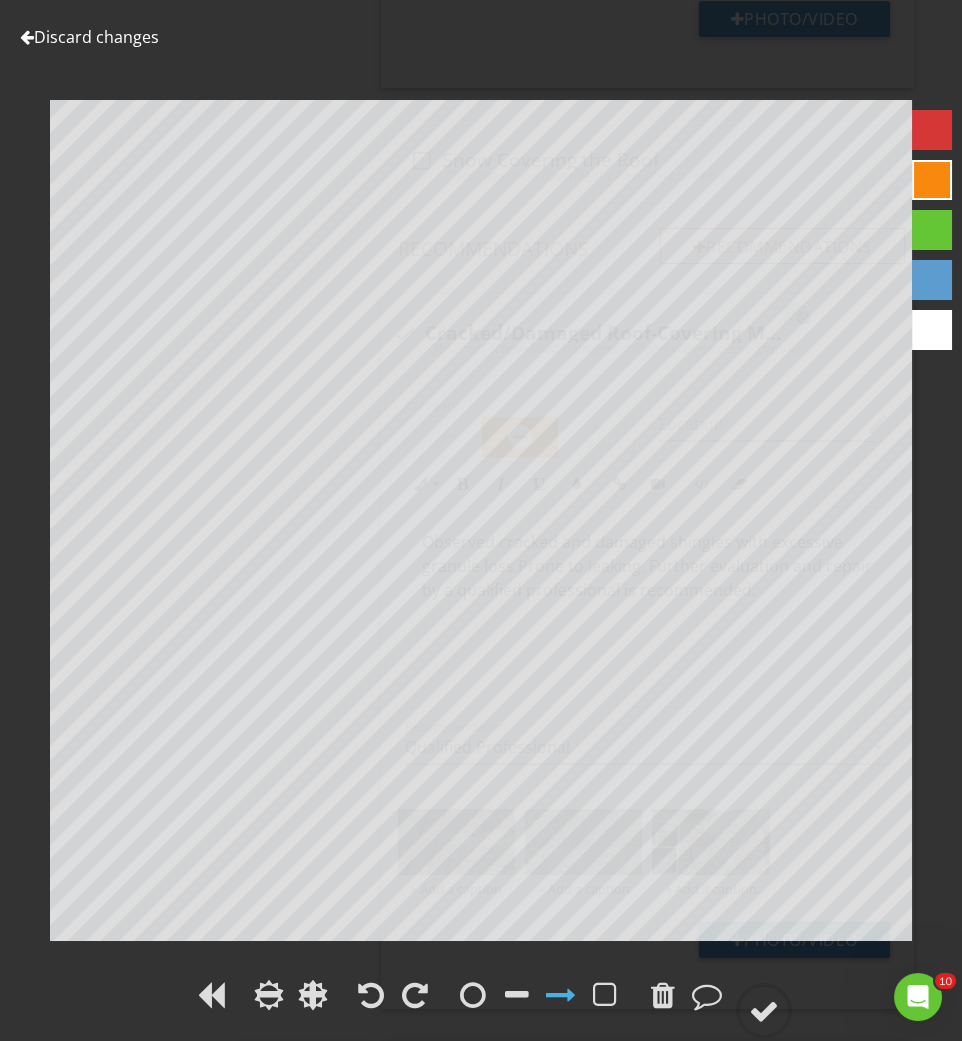 click at bounding box center [932, 130] 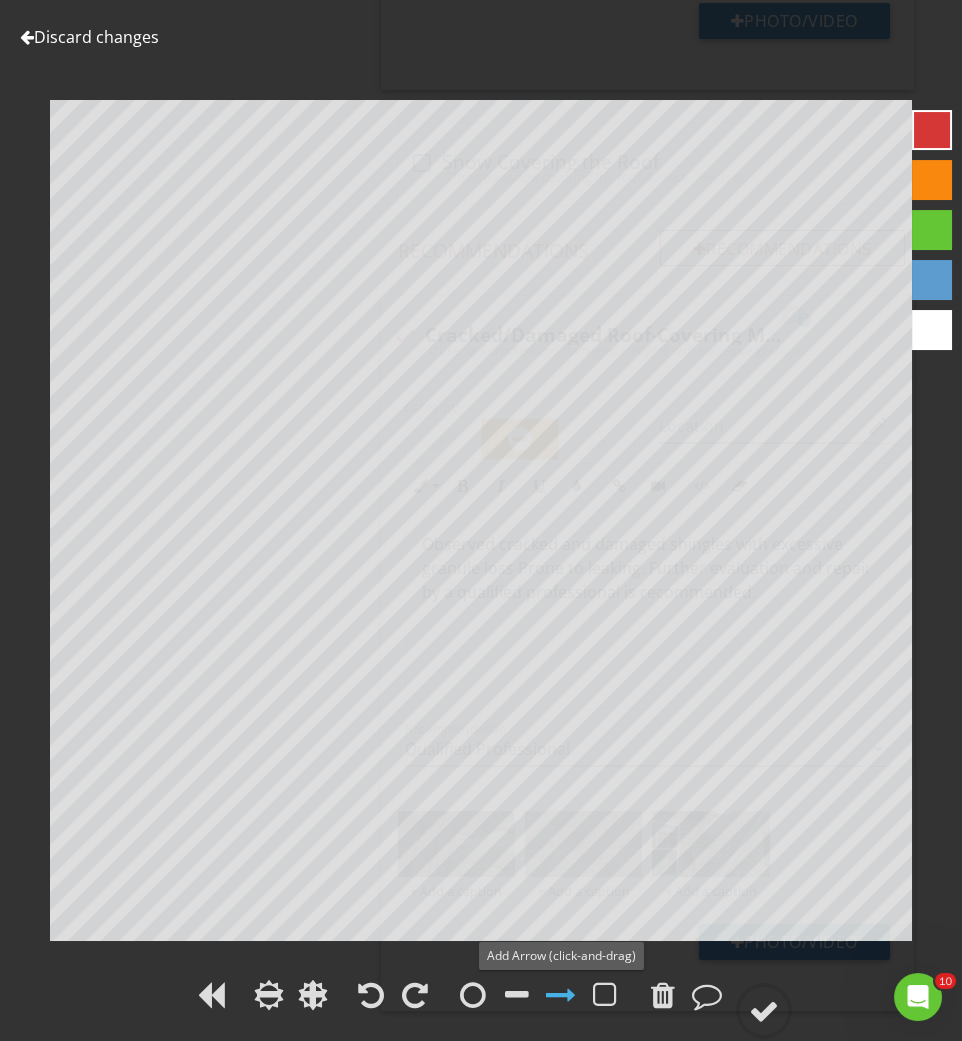 drag, startPoint x: 557, startPoint y: 995, endPoint x: 569, endPoint y: 959, distance: 37.94733 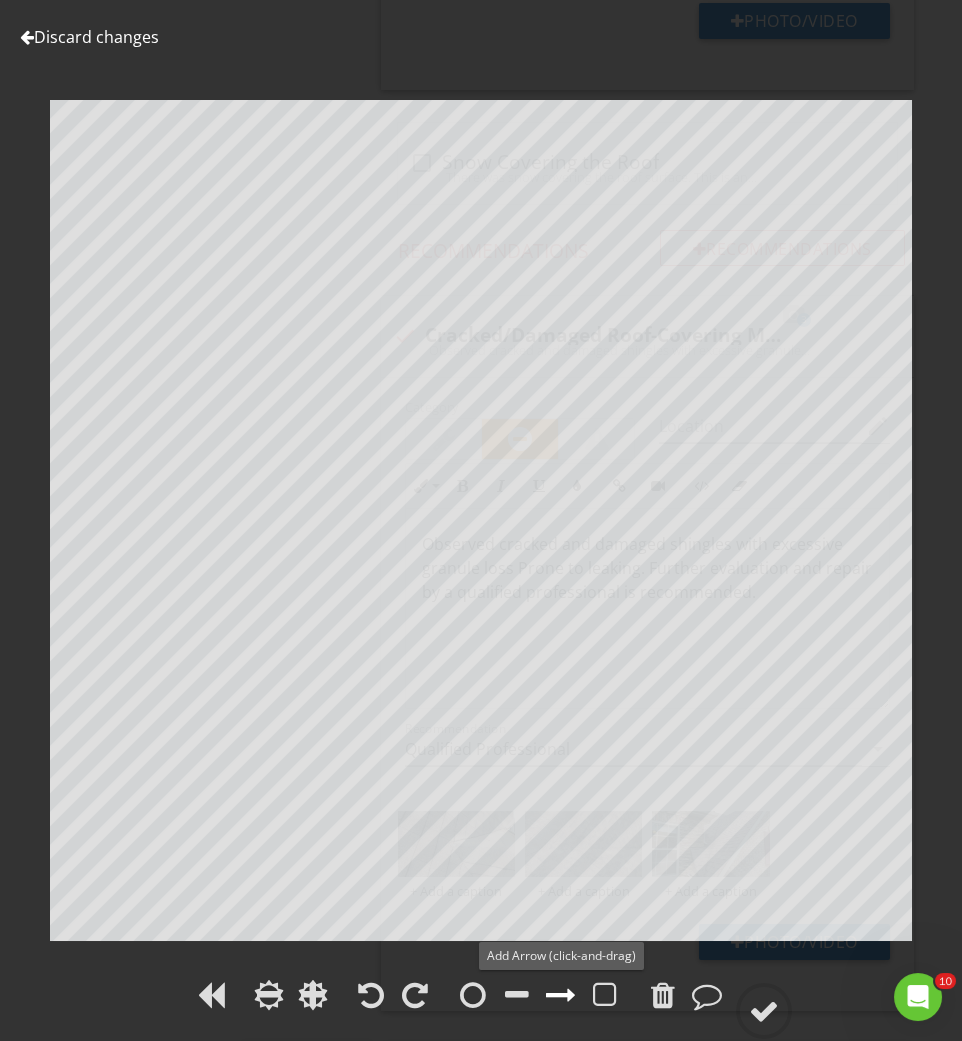 click at bounding box center [561, 995] 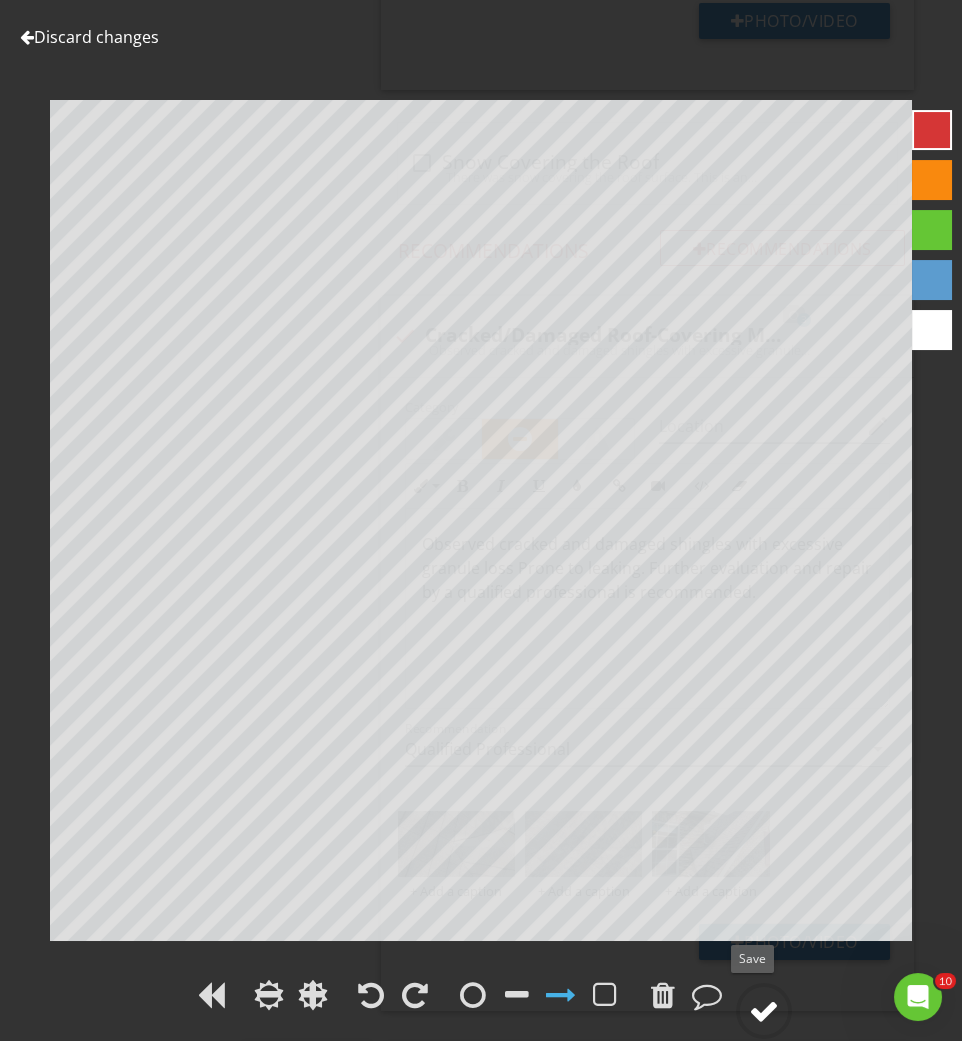 click at bounding box center (764, 1011) 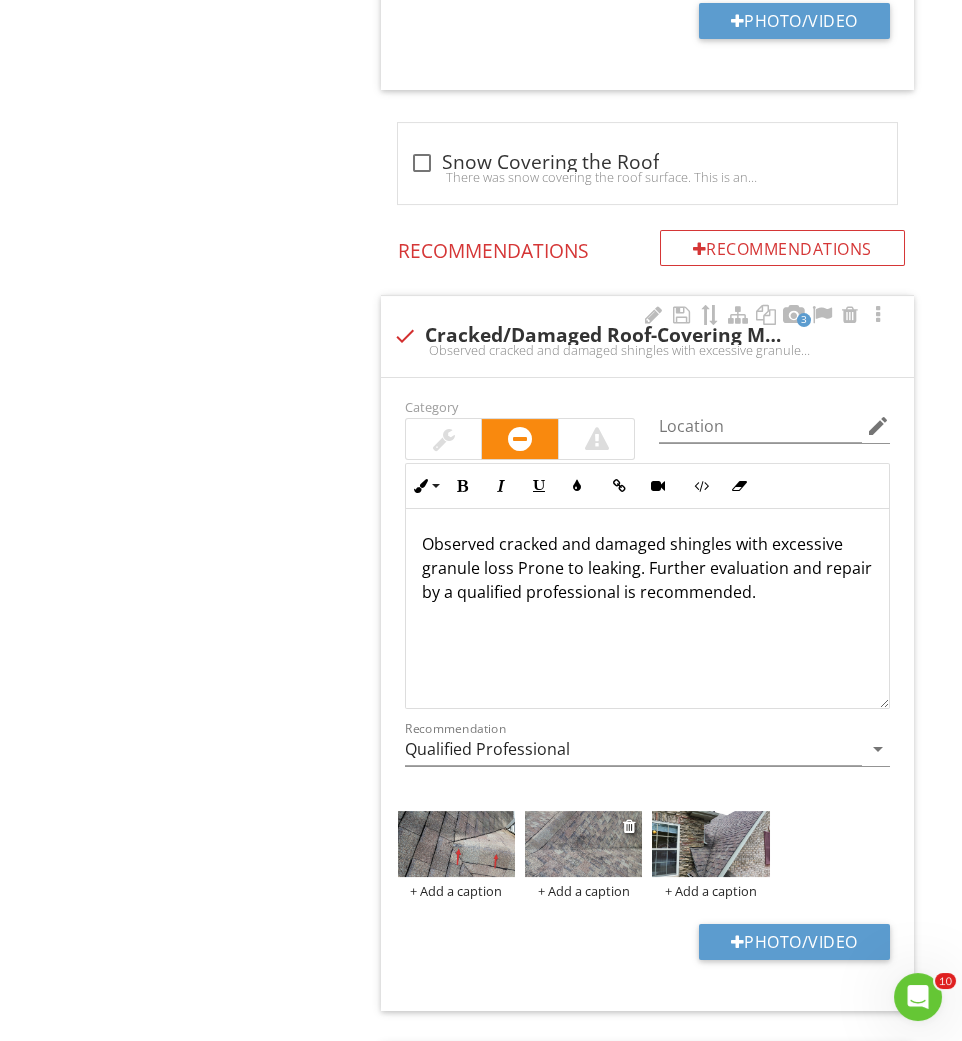 click at bounding box center (583, 844) 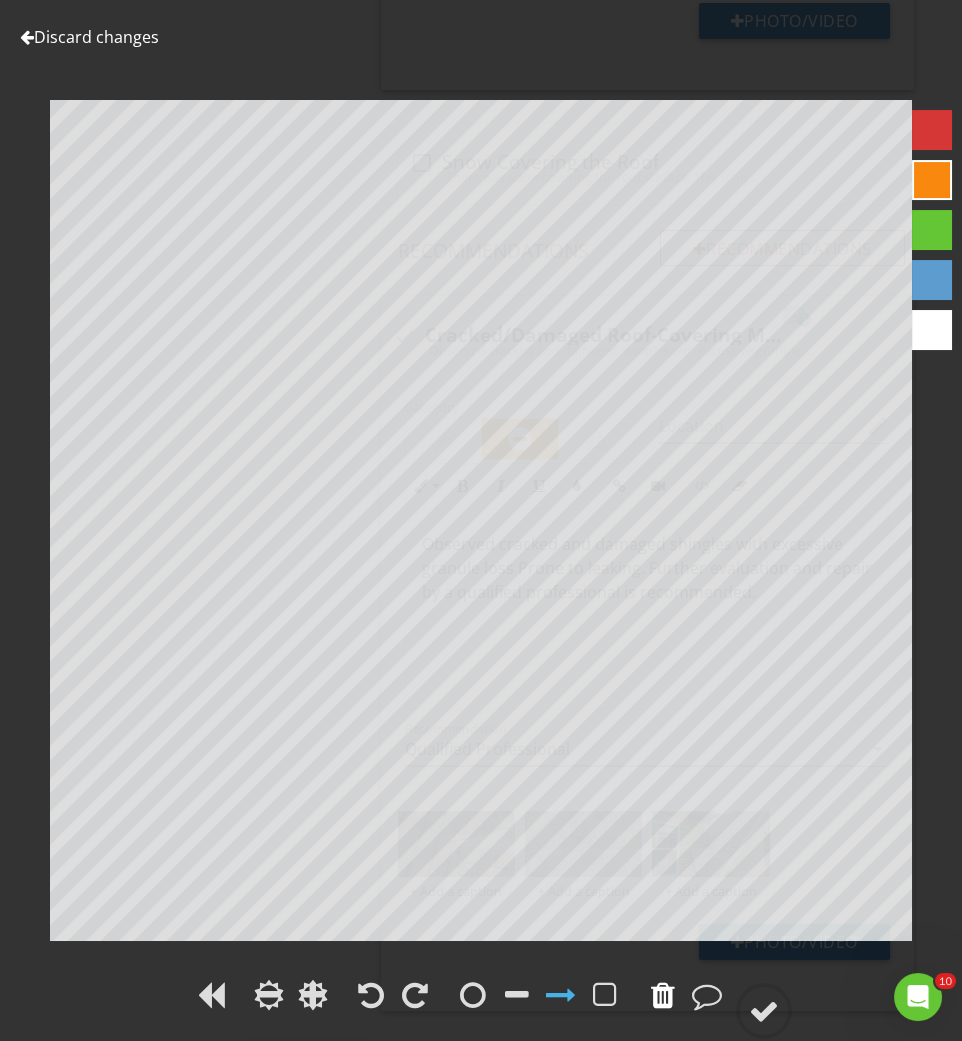 click at bounding box center (663, 995) 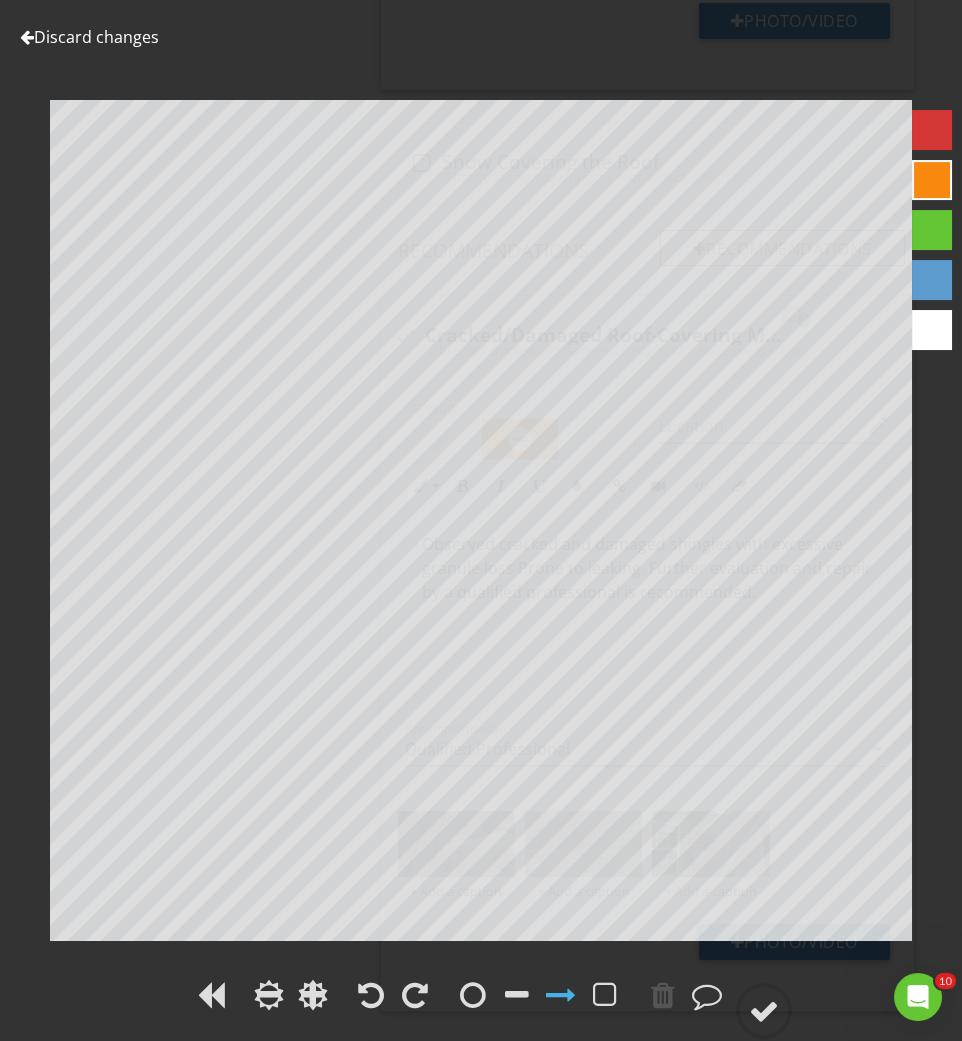 click at bounding box center (932, 130) 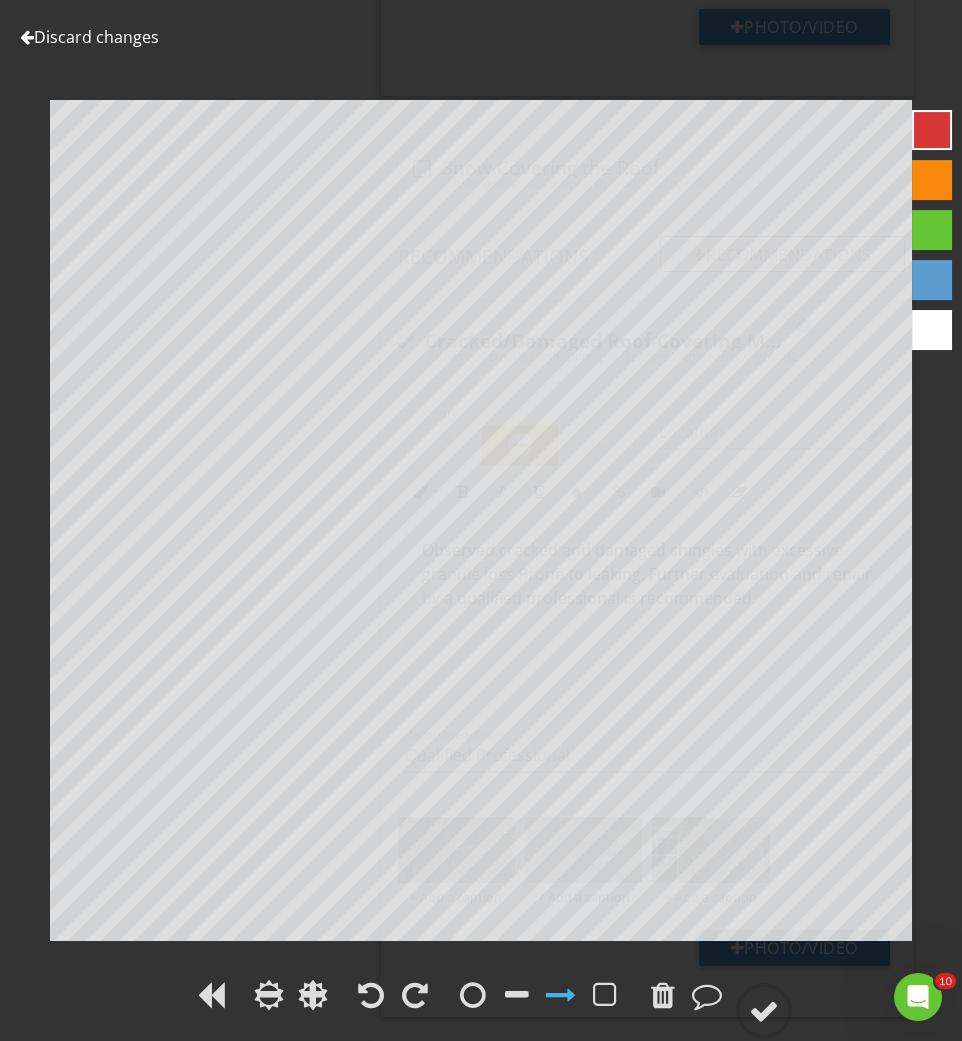 scroll, scrollTop: 4870, scrollLeft: 0, axis: vertical 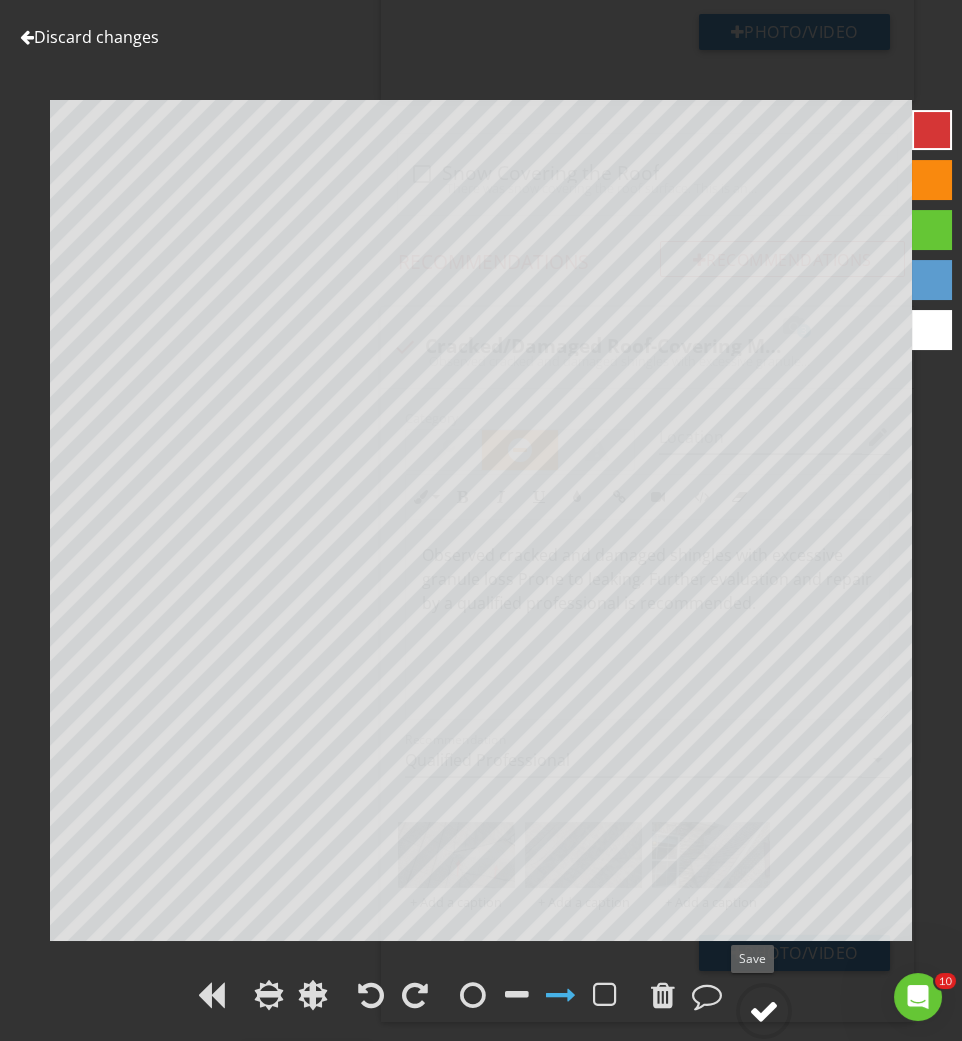 click 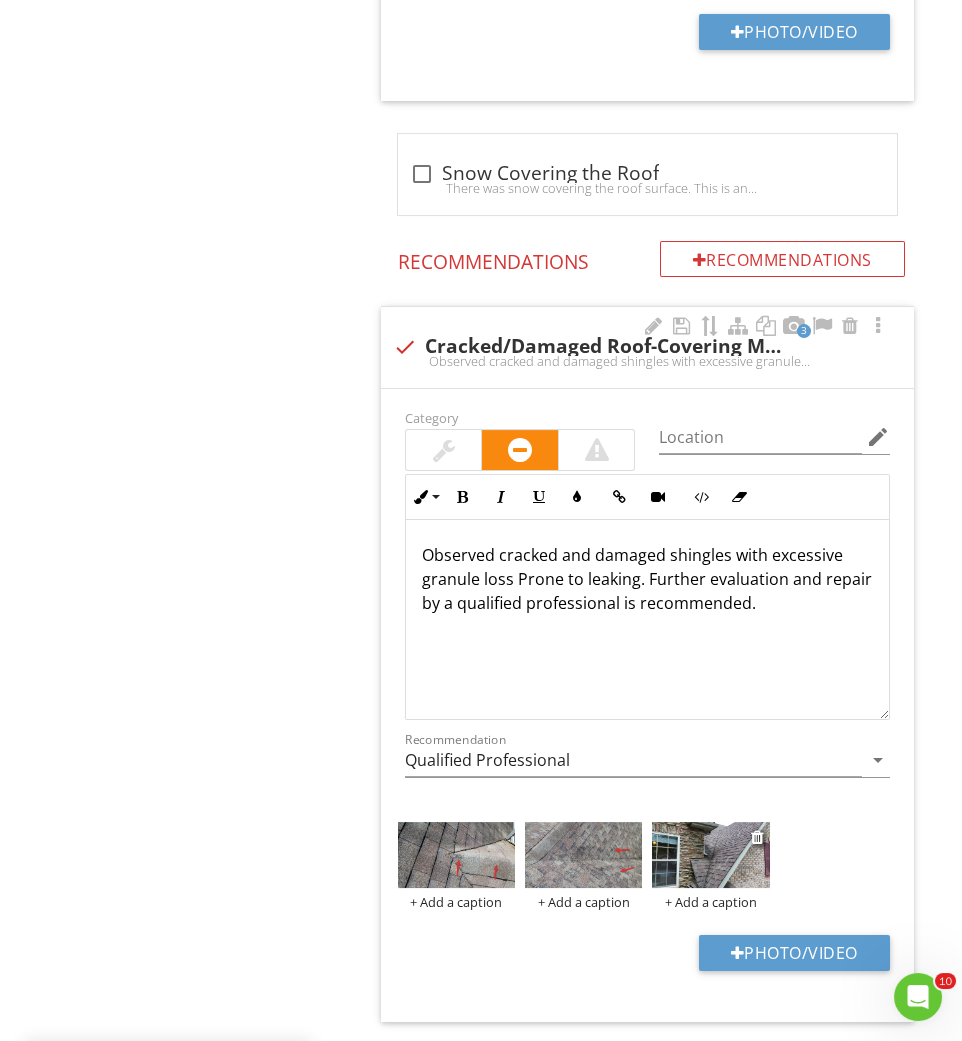 click at bounding box center [710, 855] 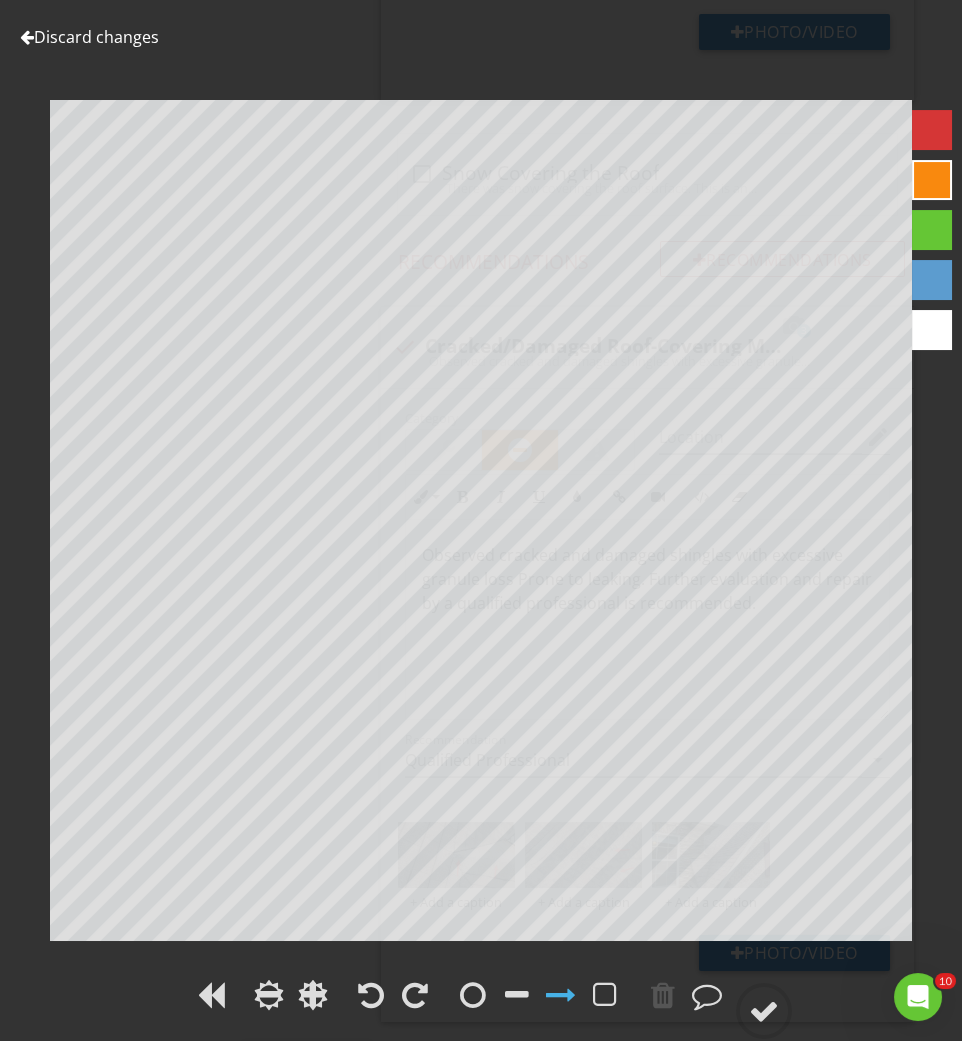 drag, startPoint x: 920, startPoint y: 122, endPoint x: 919, endPoint y: 145, distance: 23.021729 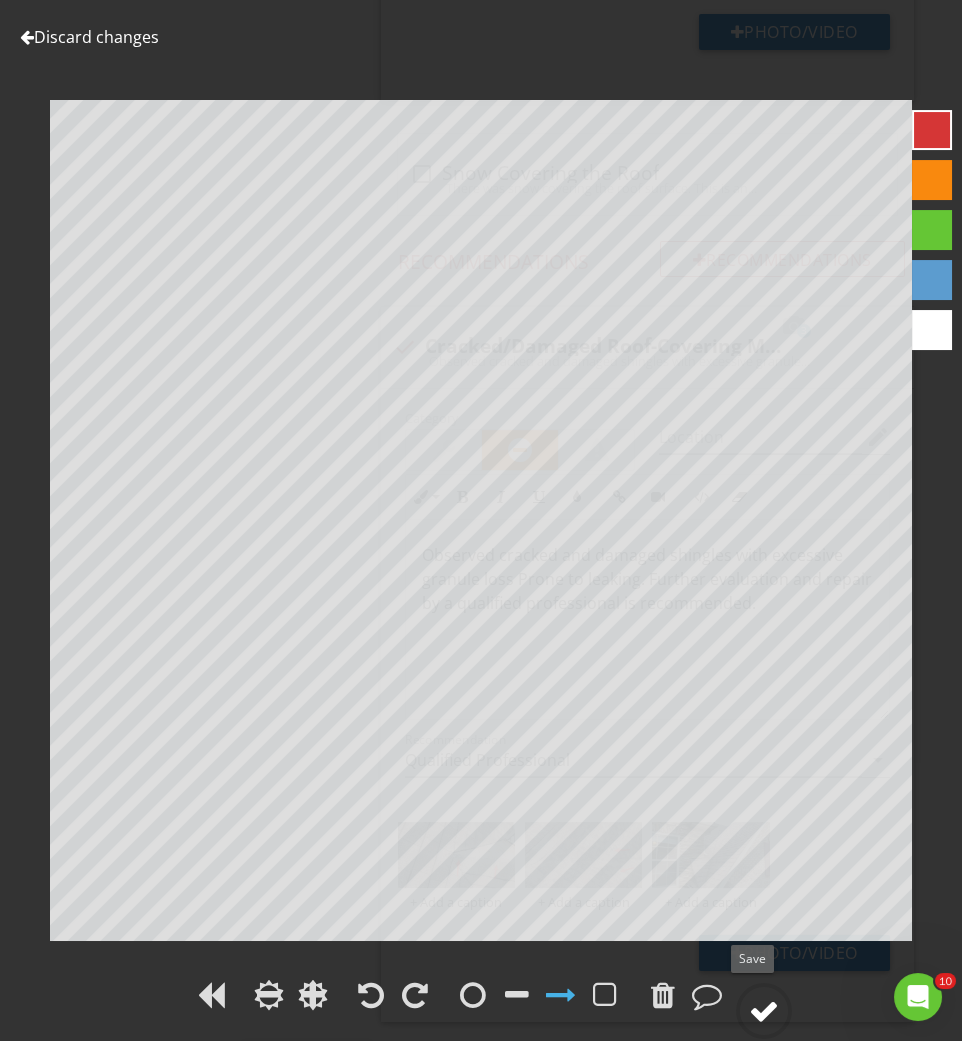 click at bounding box center [764, 1011] 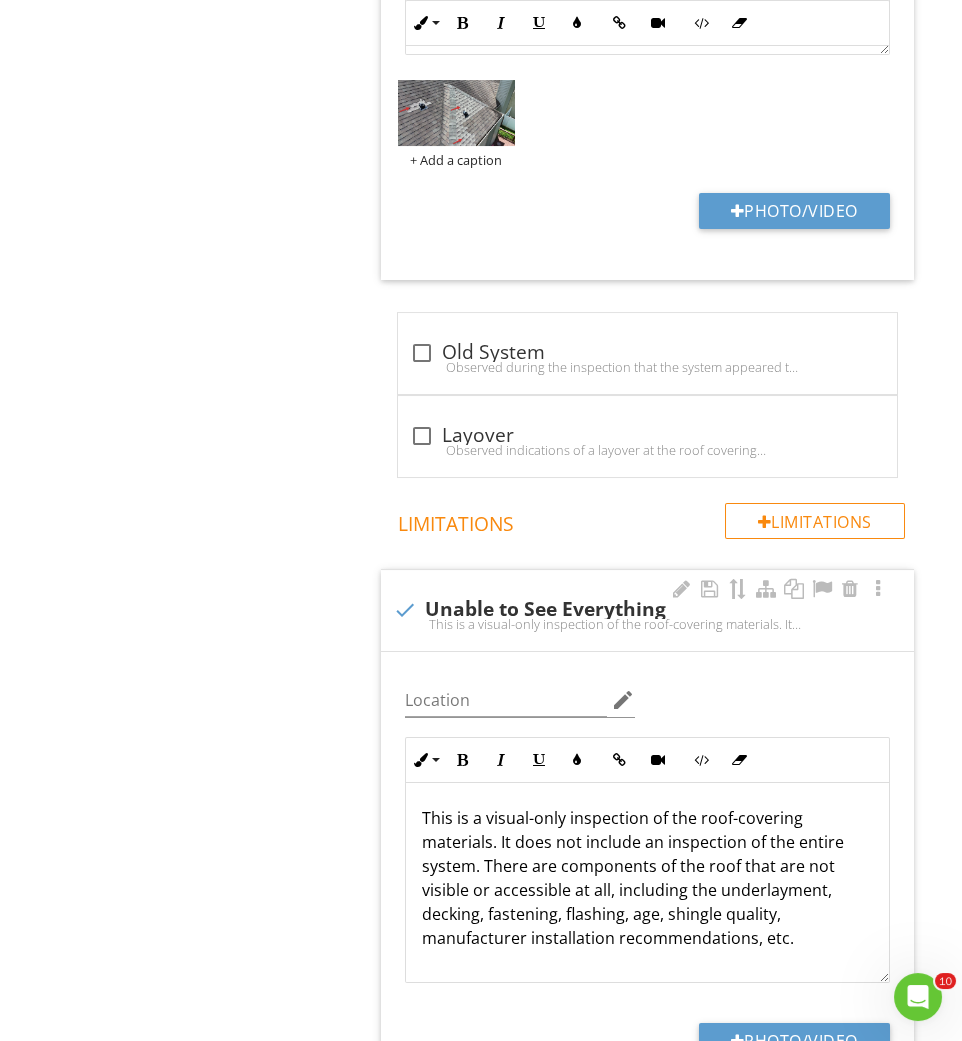 scroll, scrollTop: 3272, scrollLeft: 0, axis: vertical 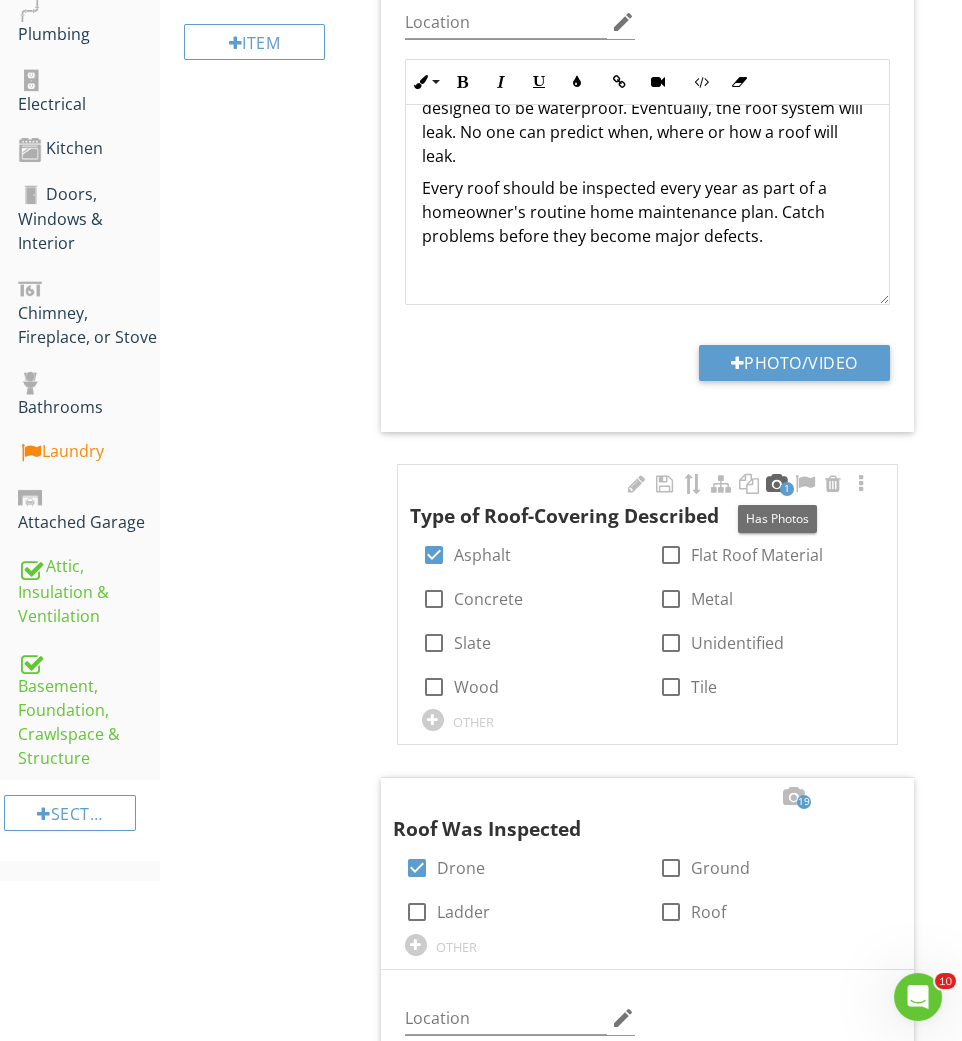 click at bounding box center [777, 484] 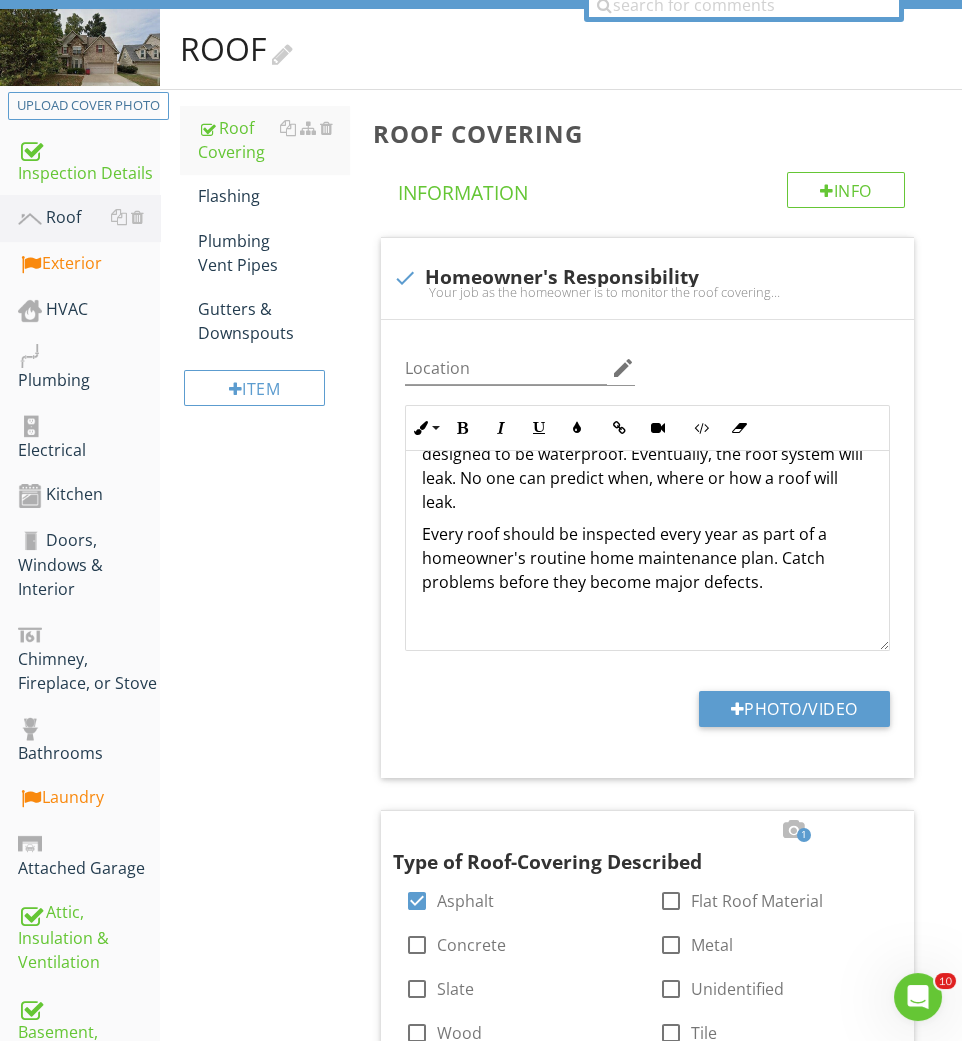 scroll, scrollTop: 181, scrollLeft: 0, axis: vertical 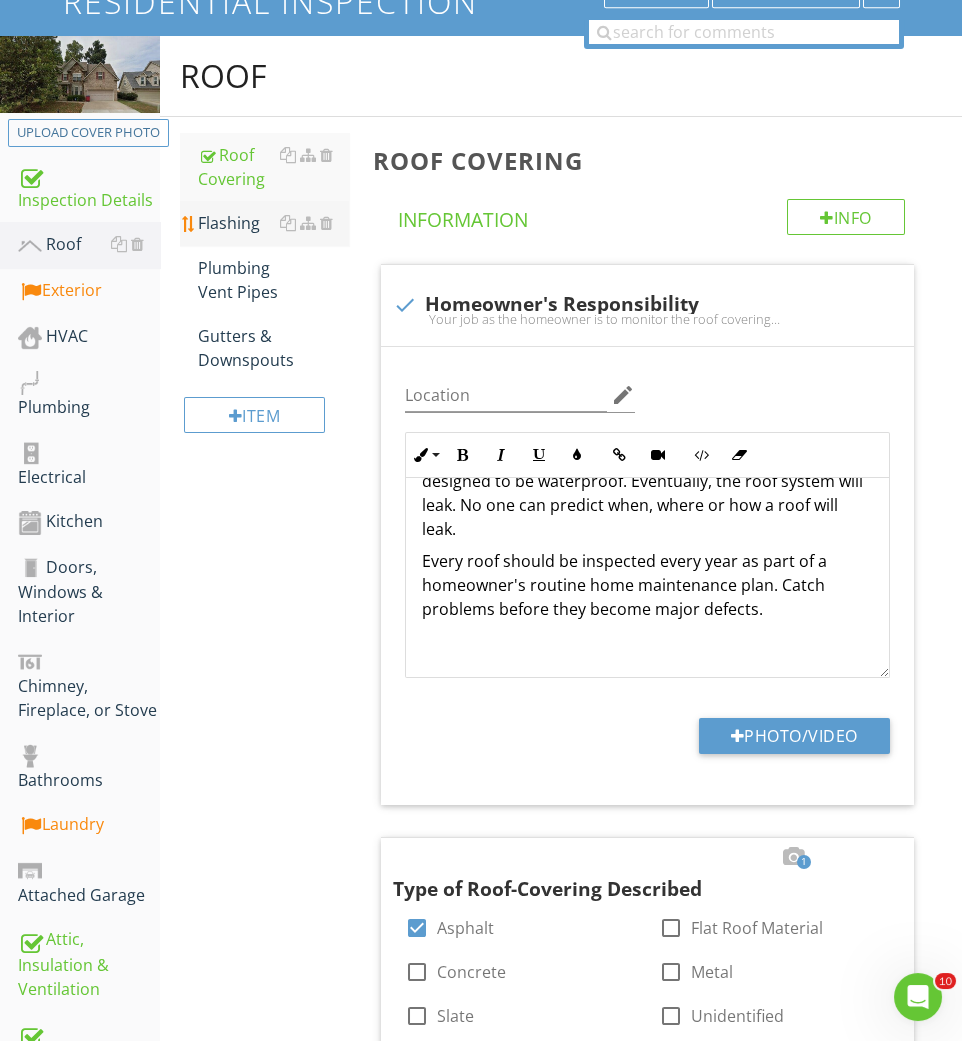 click on "Flashing" at bounding box center (273, 223) 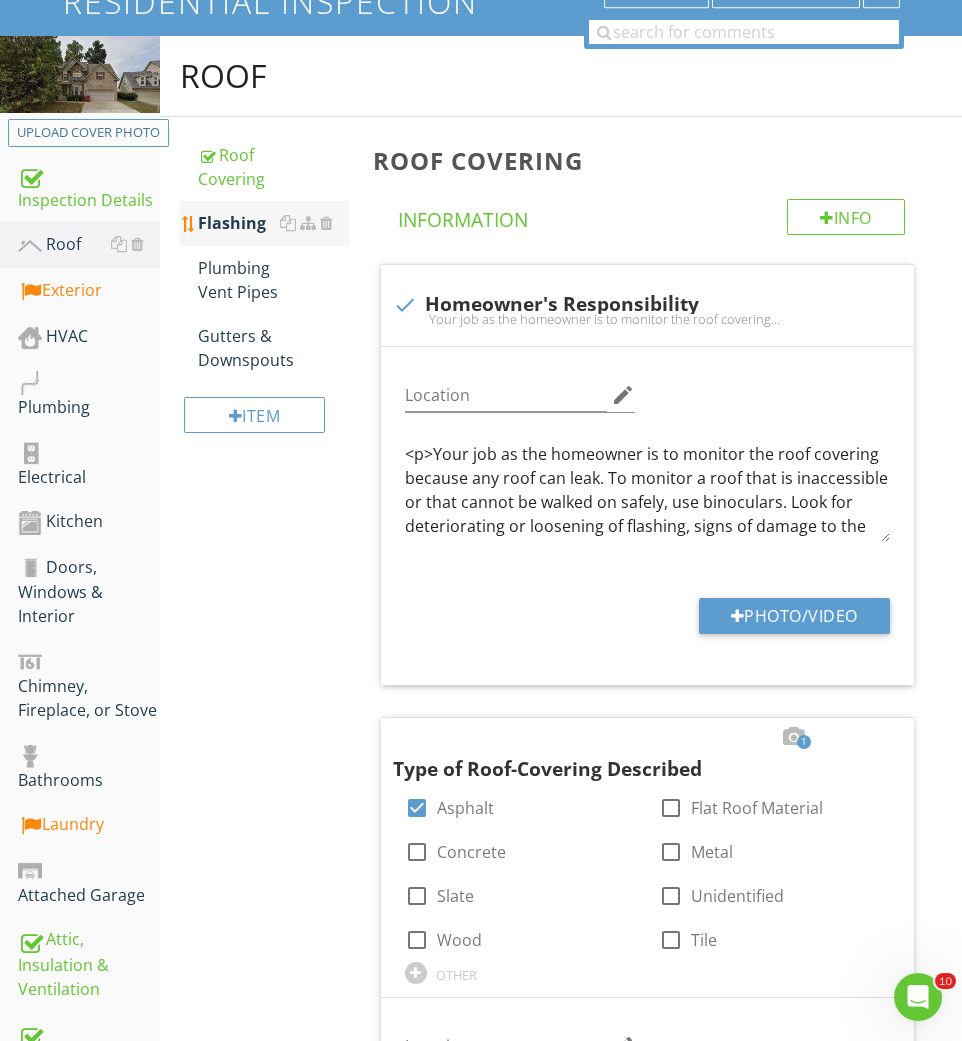scroll, scrollTop: 180, scrollLeft: 0, axis: vertical 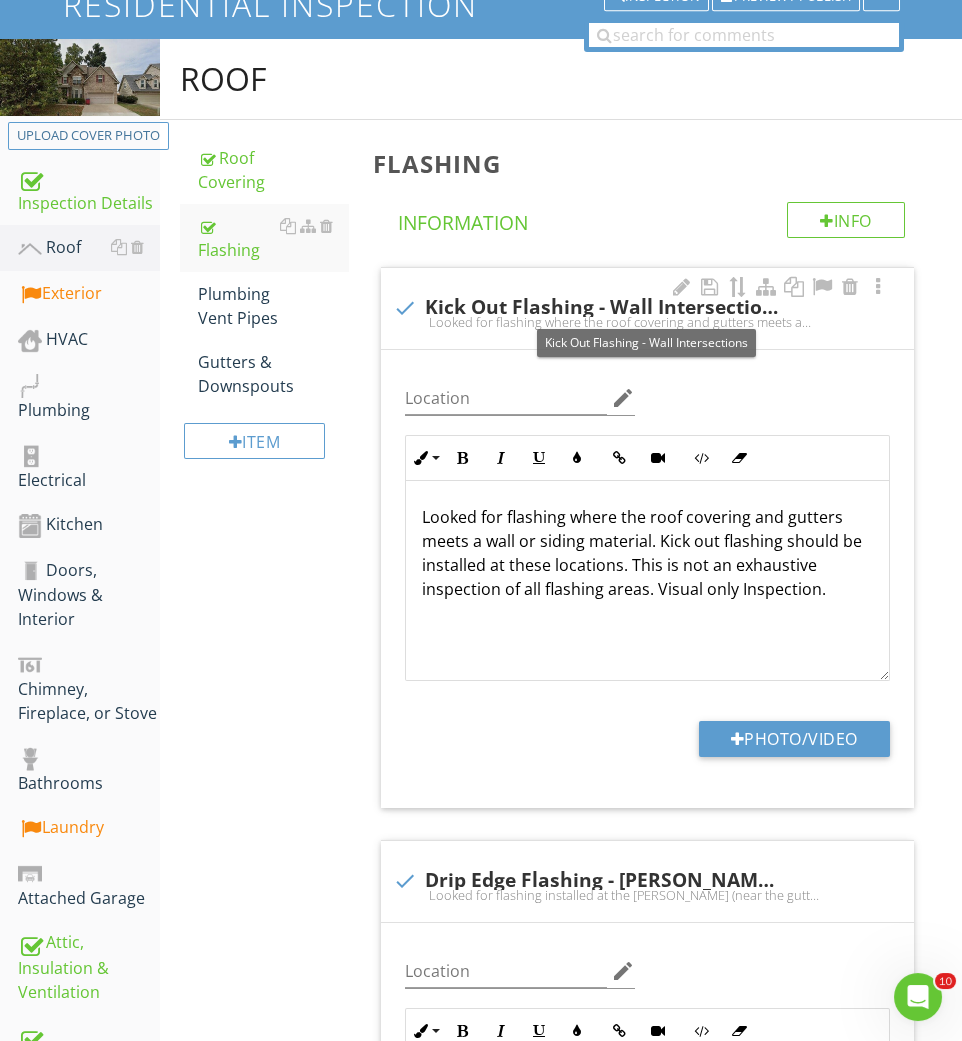 click at bounding box center (405, 308) 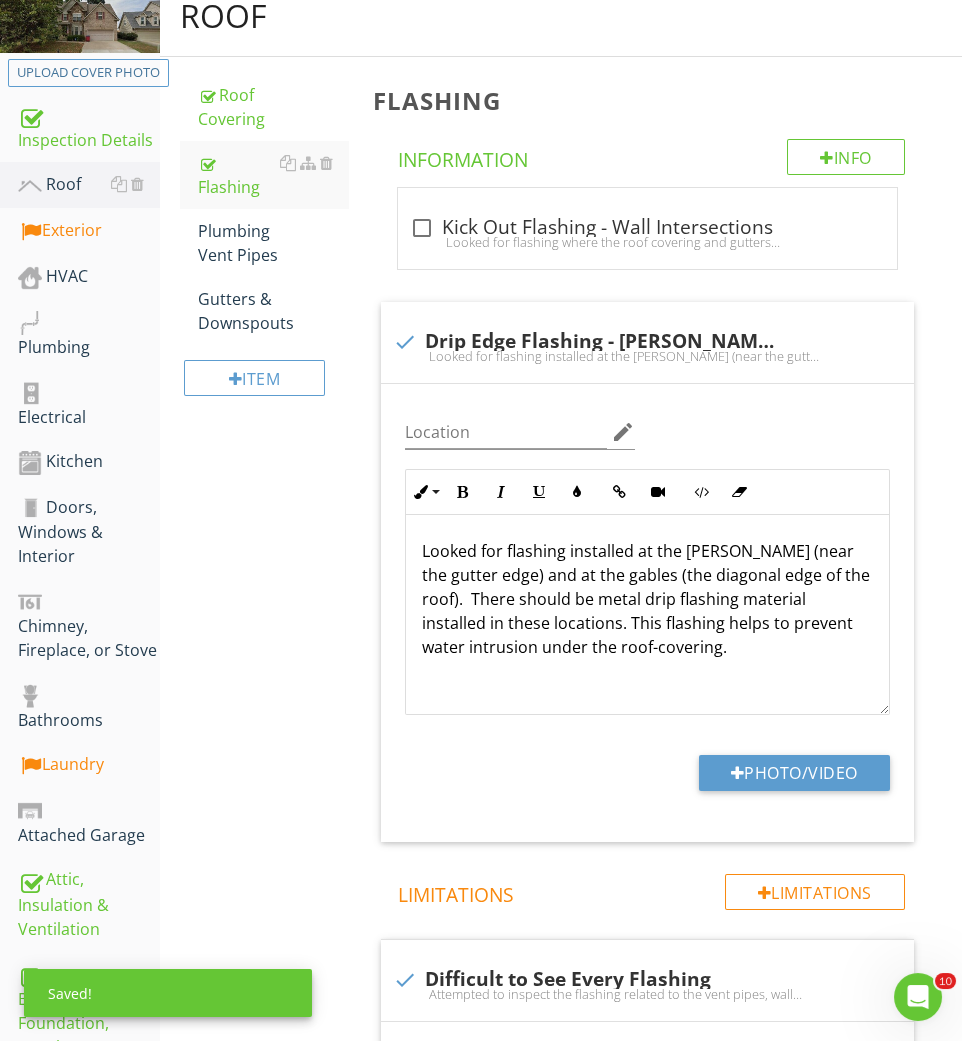 scroll, scrollTop: 253, scrollLeft: 0, axis: vertical 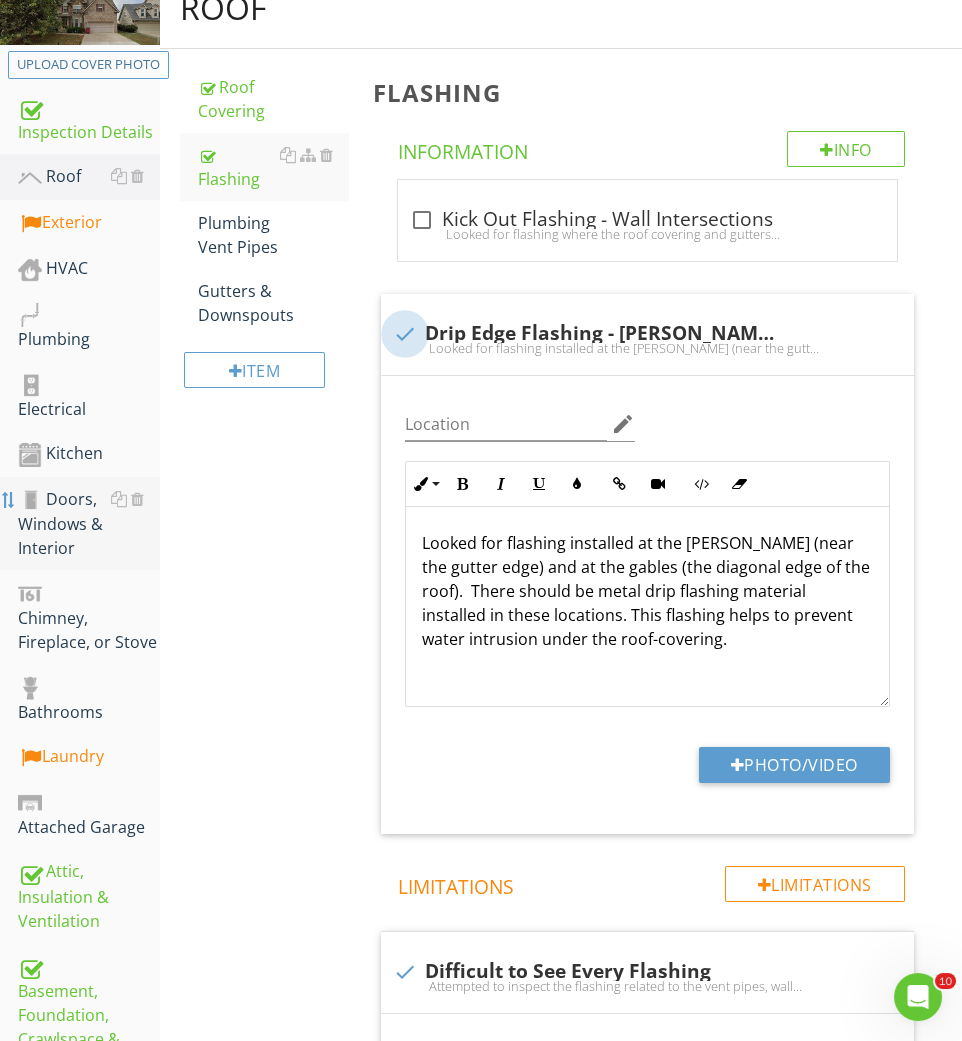click at bounding box center (405, 334) 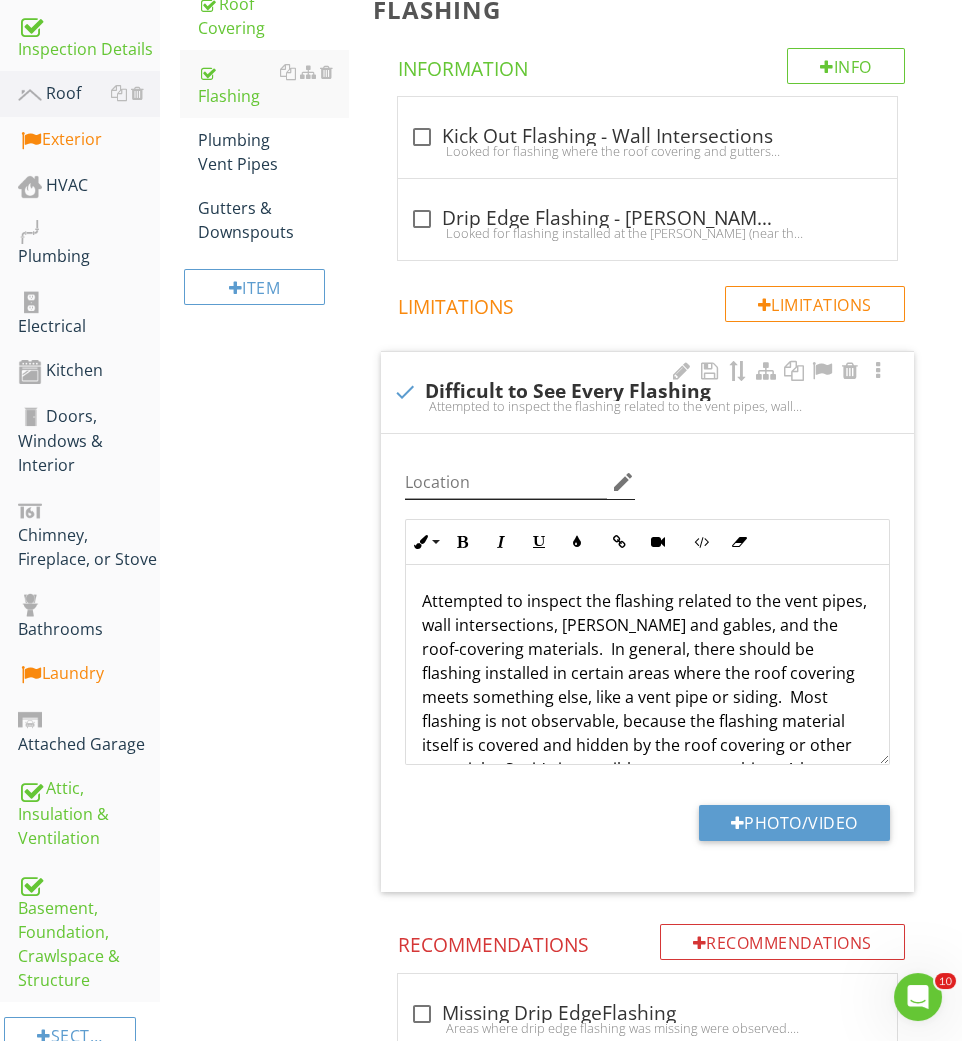 scroll, scrollTop: 359, scrollLeft: 0, axis: vertical 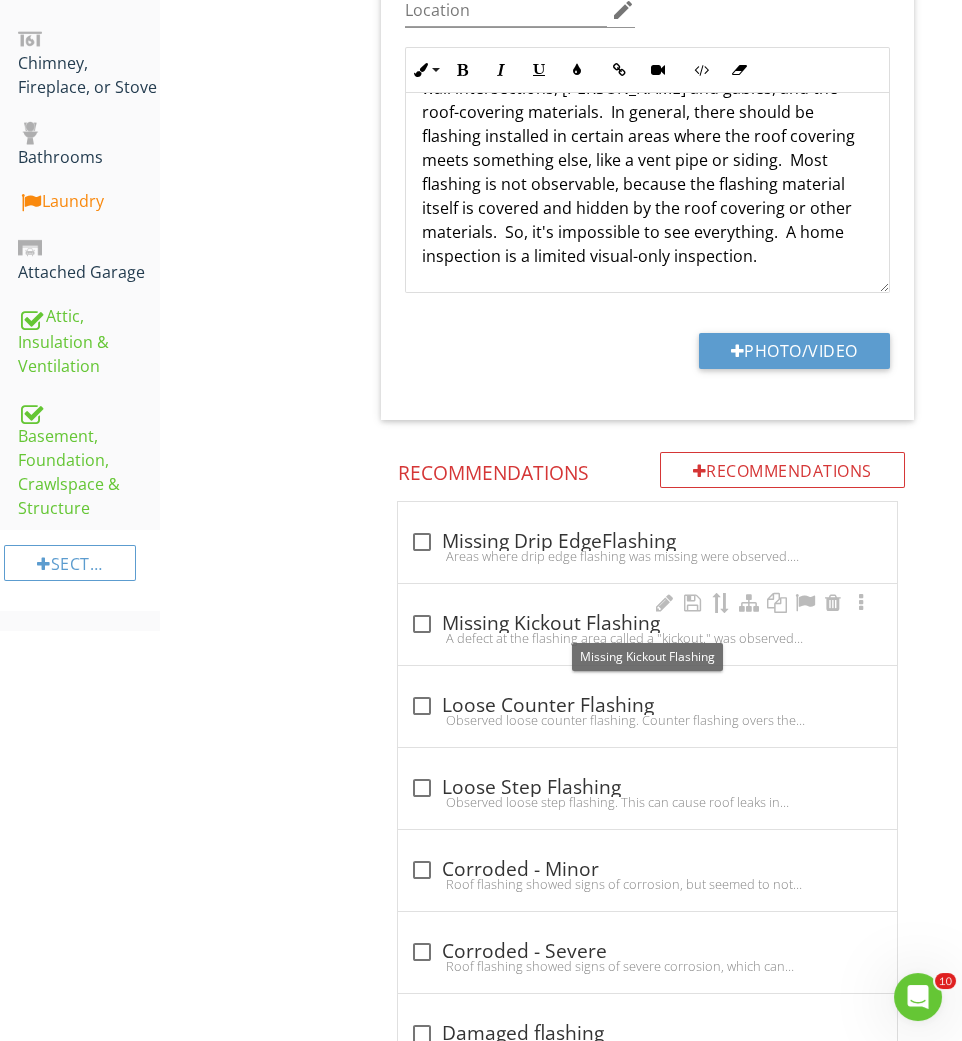 click at bounding box center (422, 624) 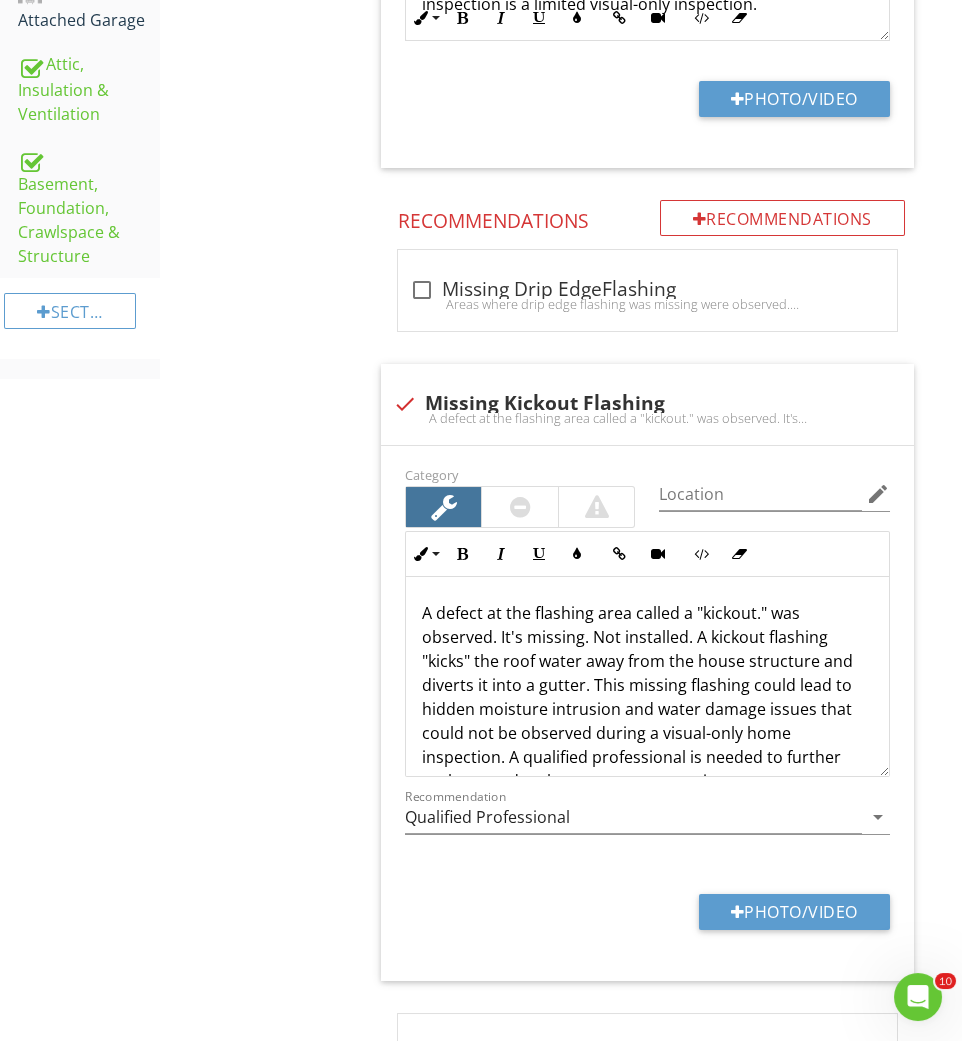 scroll, scrollTop: 1062, scrollLeft: 0, axis: vertical 